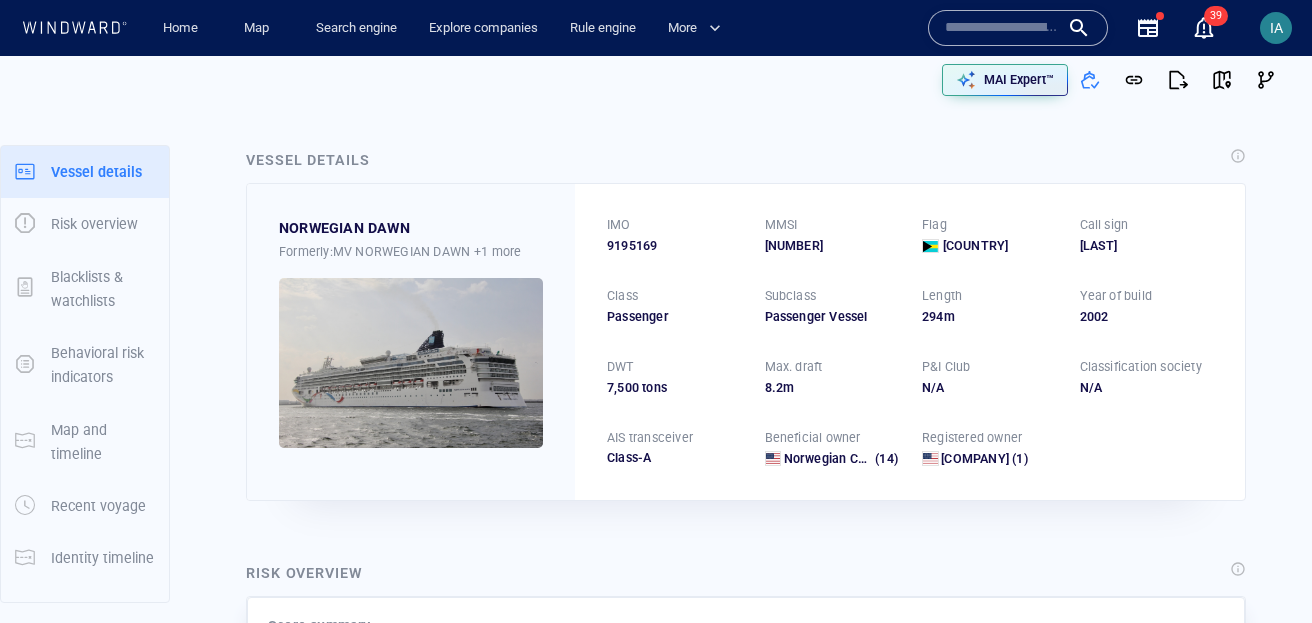 click at bounding box center [1018, 28] 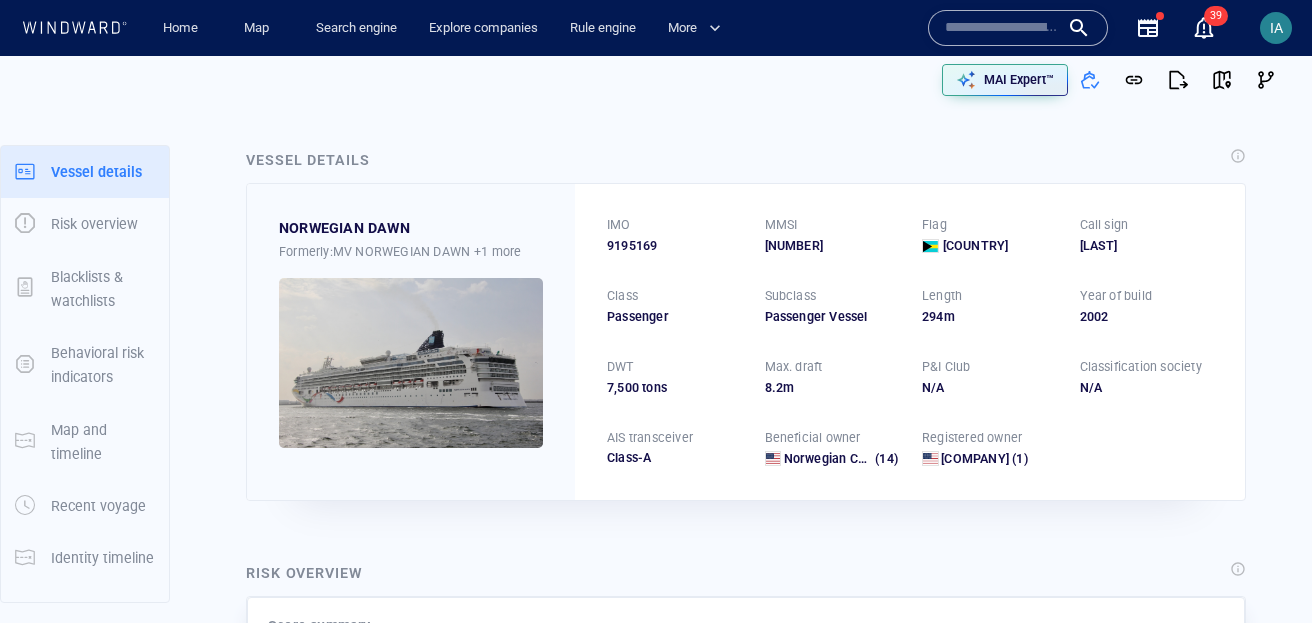 scroll, scrollTop: 0, scrollLeft: 0, axis: both 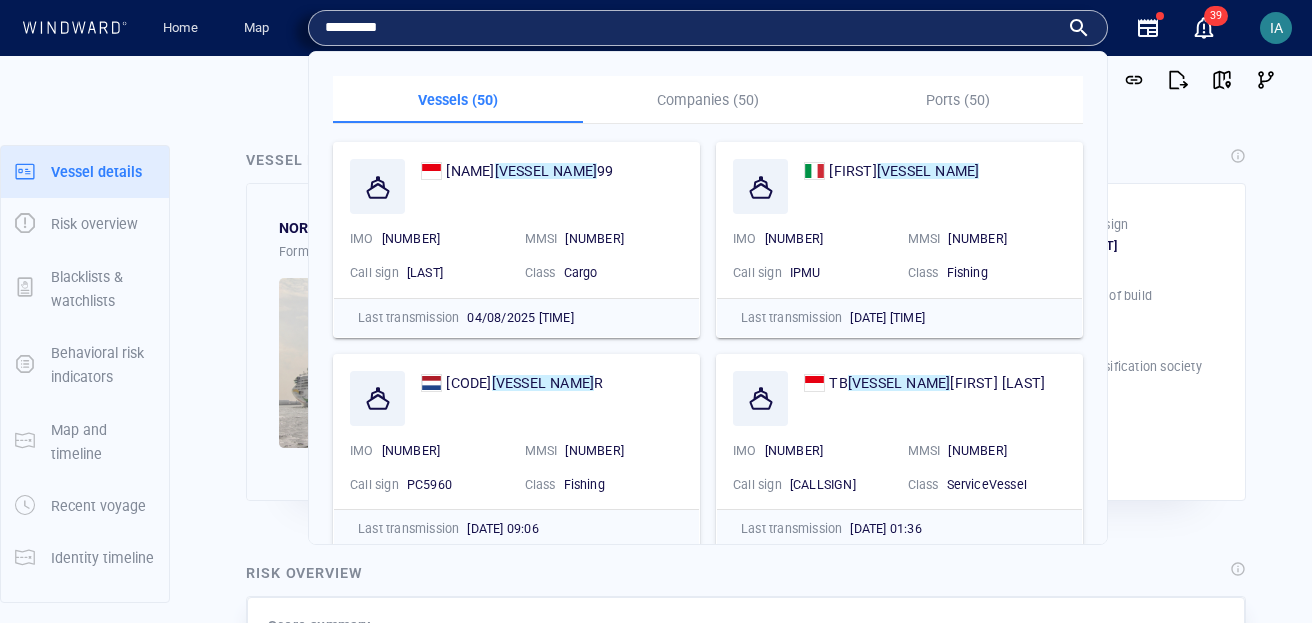 type on "*****" 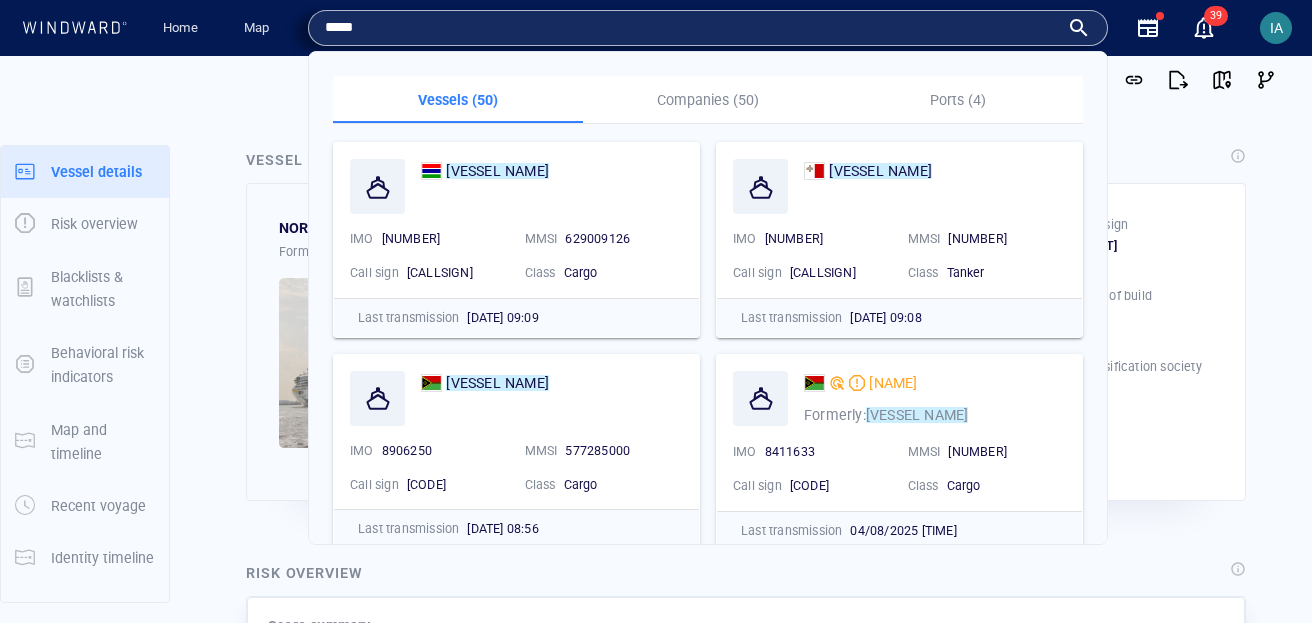 type 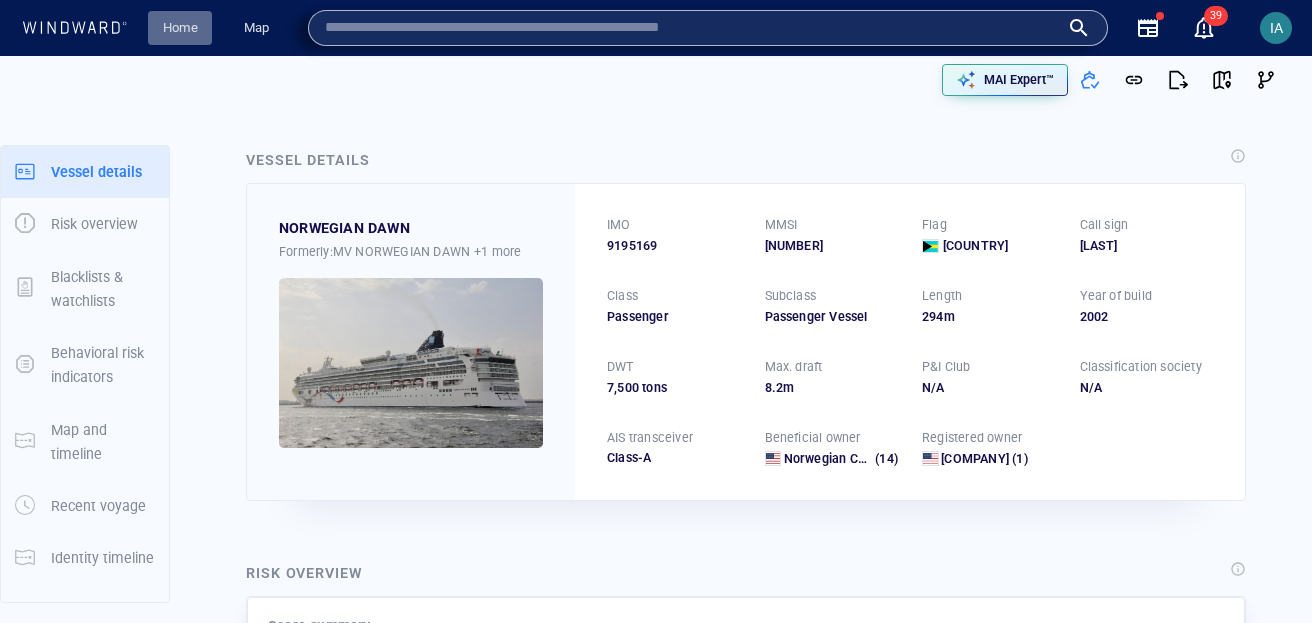 click on "Home" at bounding box center (180, 28) 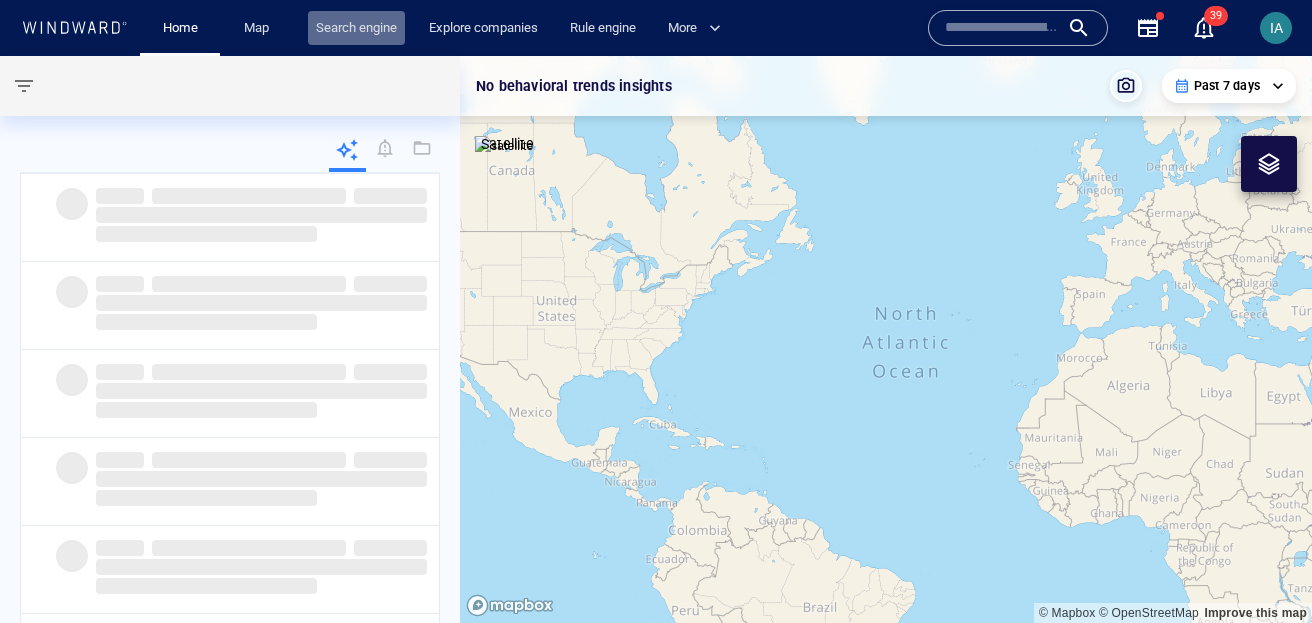 click on "Search engine" at bounding box center (356, 28) 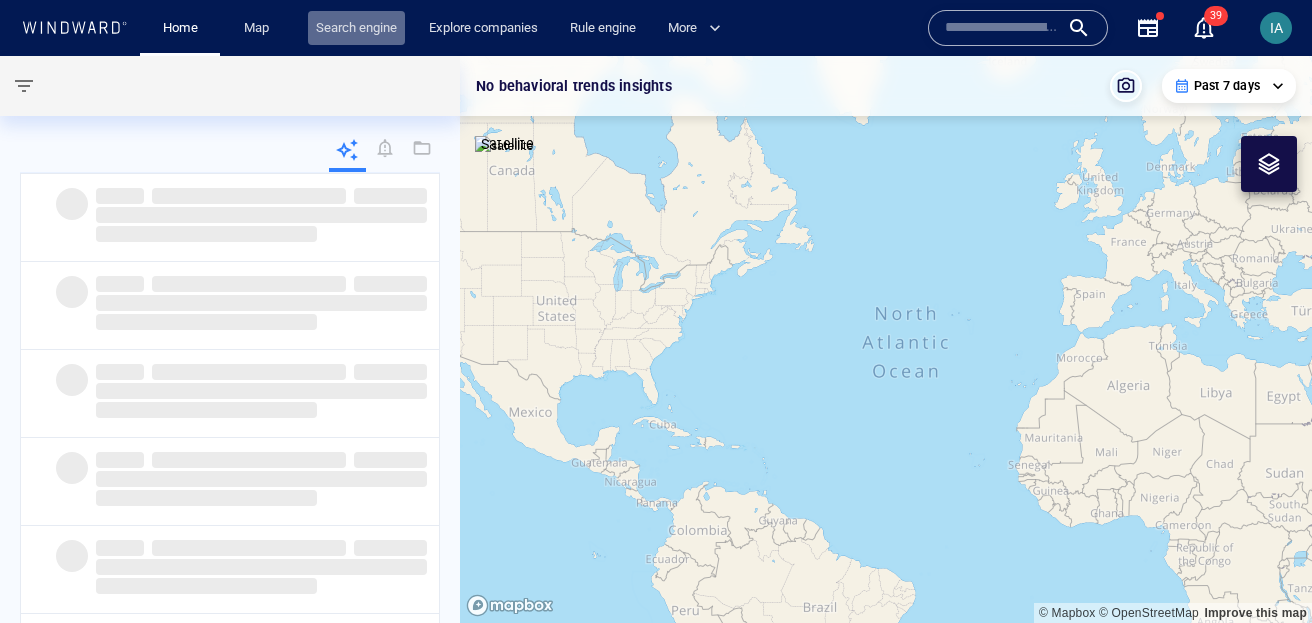 scroll, scrollTop: 0, scrollLeft: 0, axis: both 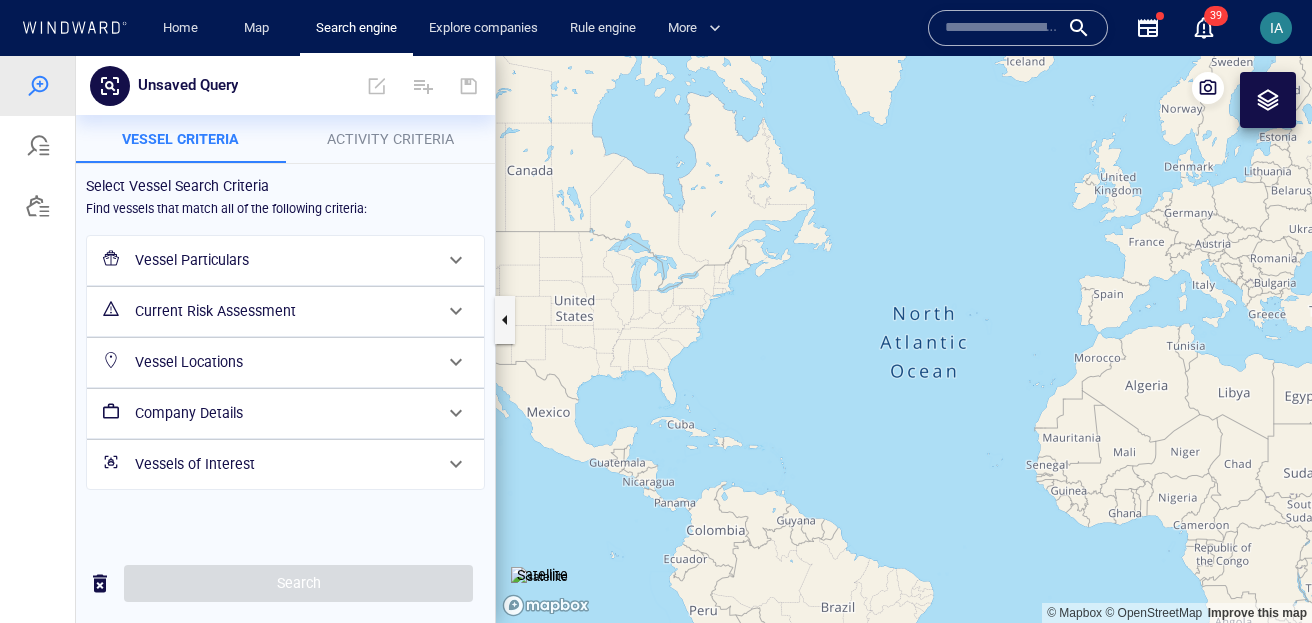 click on "Vessel Particulars" at bounding box center (283, 260) 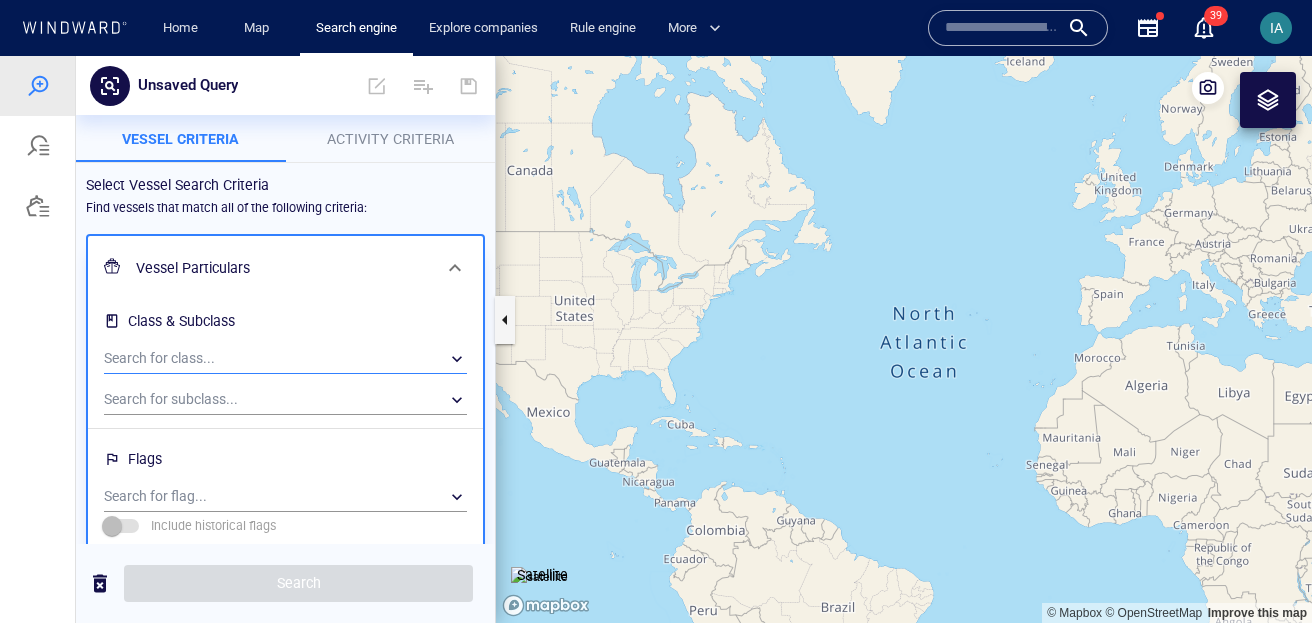 click on "​" at bounding box center (285, 359) 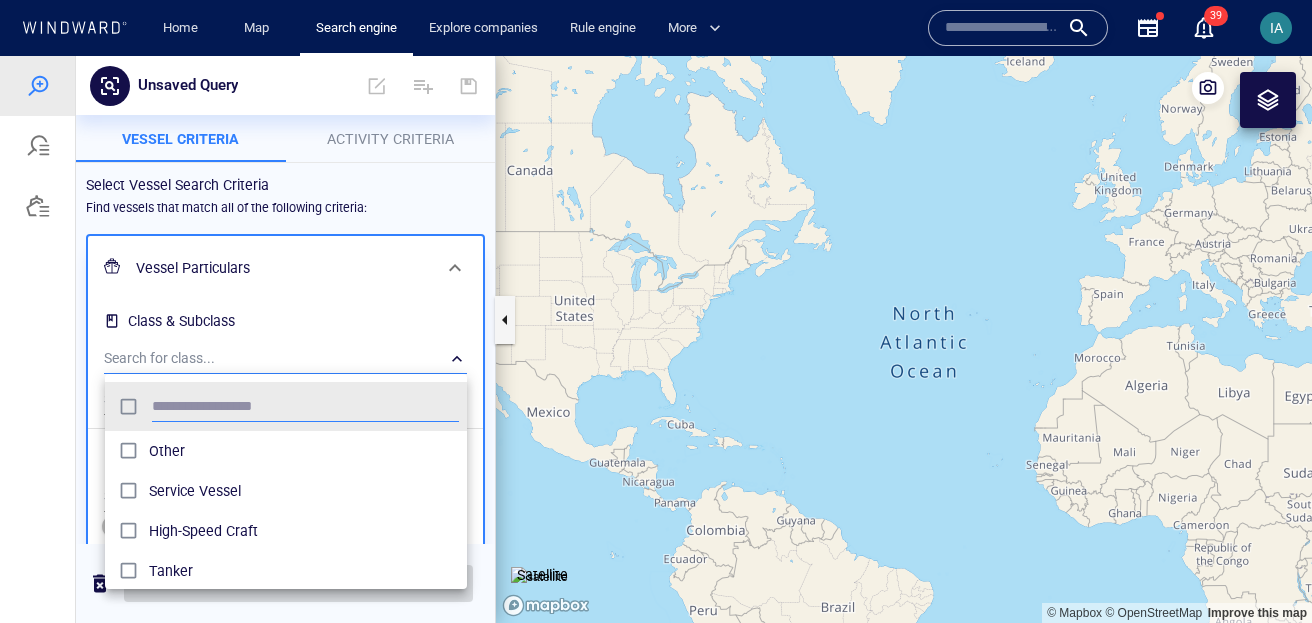 scroll, scrollTop: 0, scrollLeft: 1, axis: horizontal 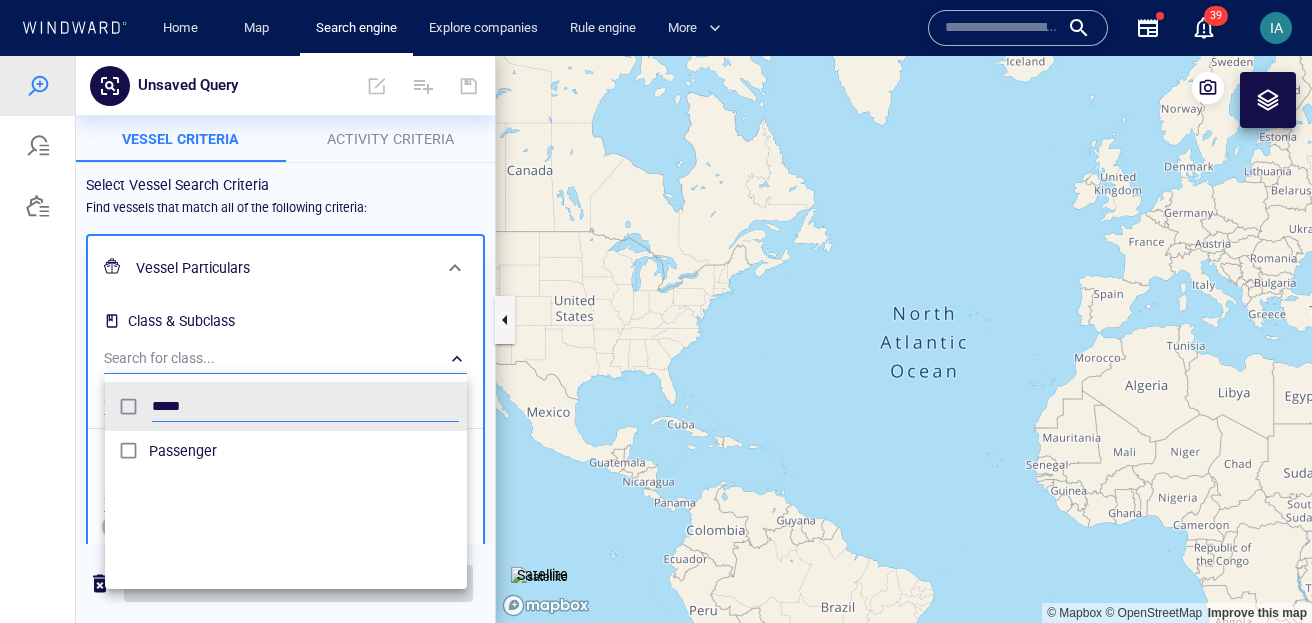 type on "****" 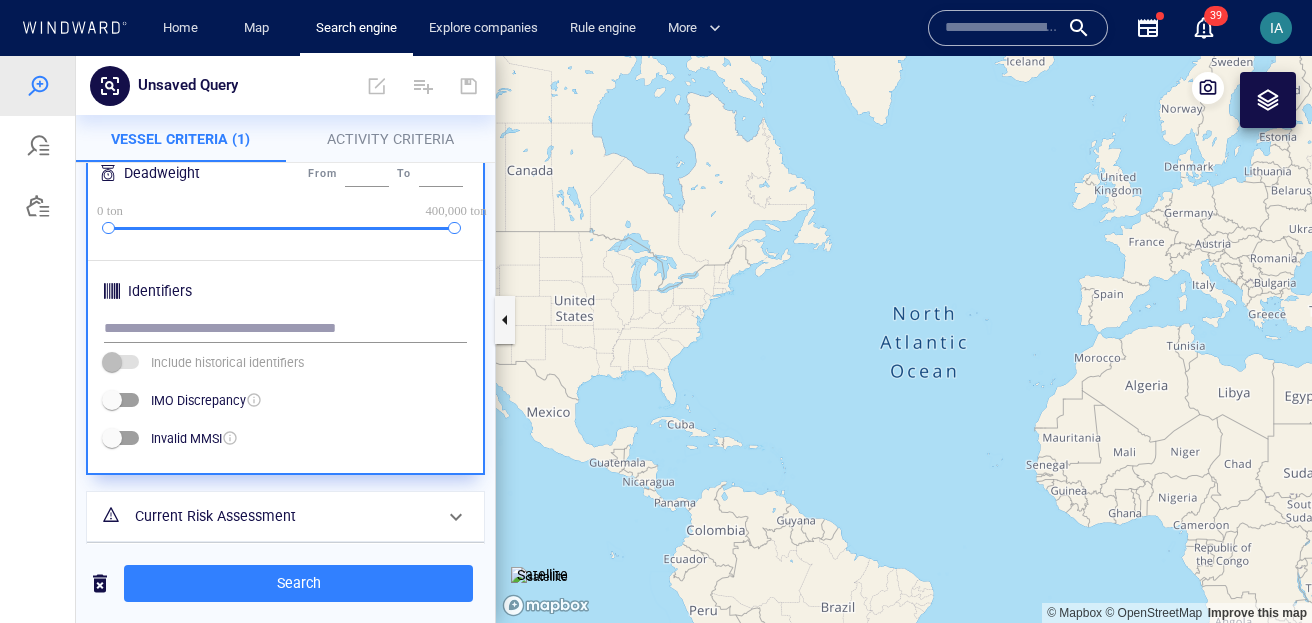 scroll, scrollTop: 656, scrollLeft: 0, axis: vertical 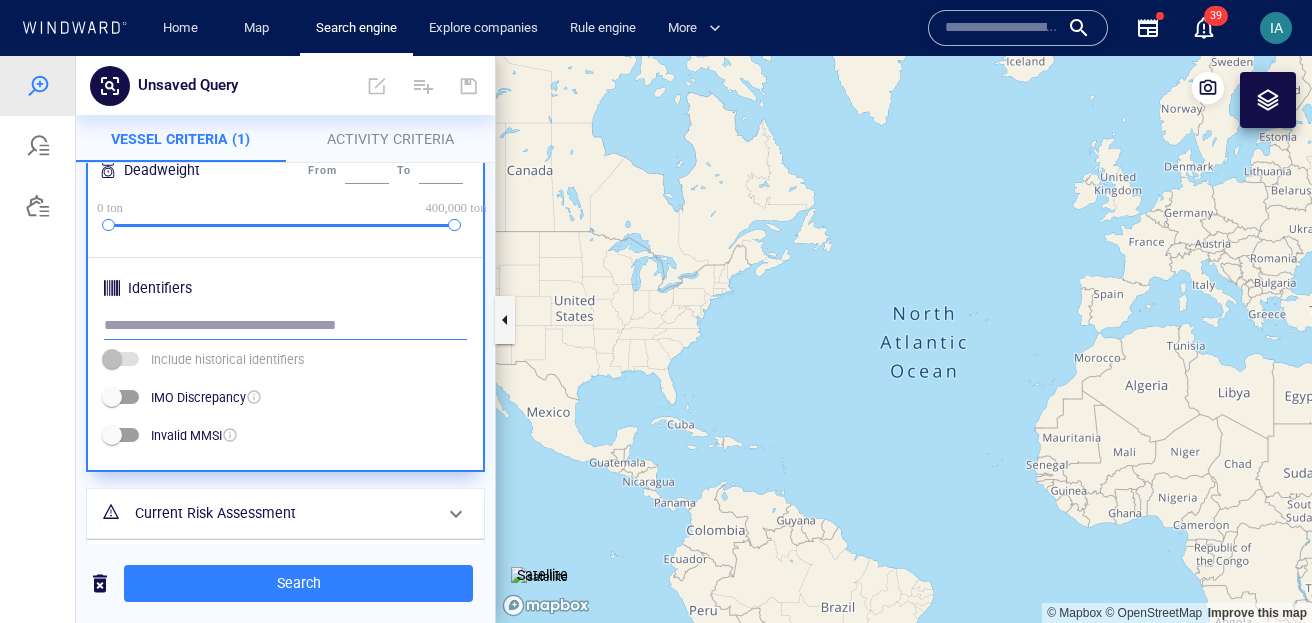 click at bounding box center [285, 326] 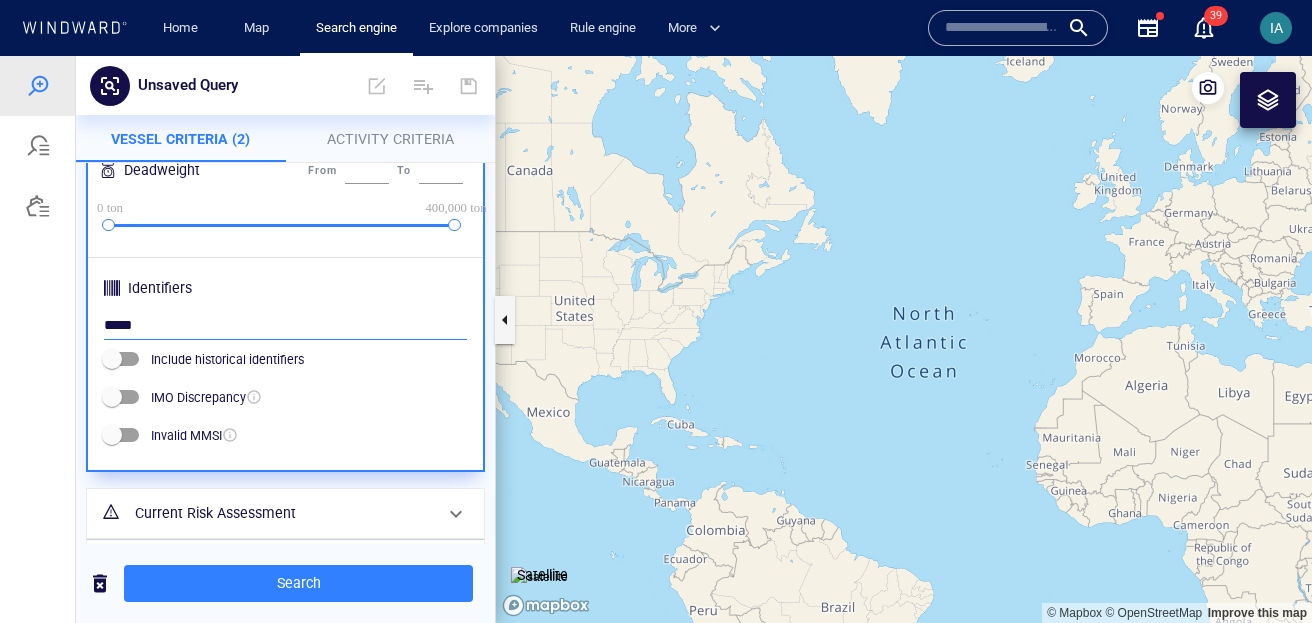 type on "*****" 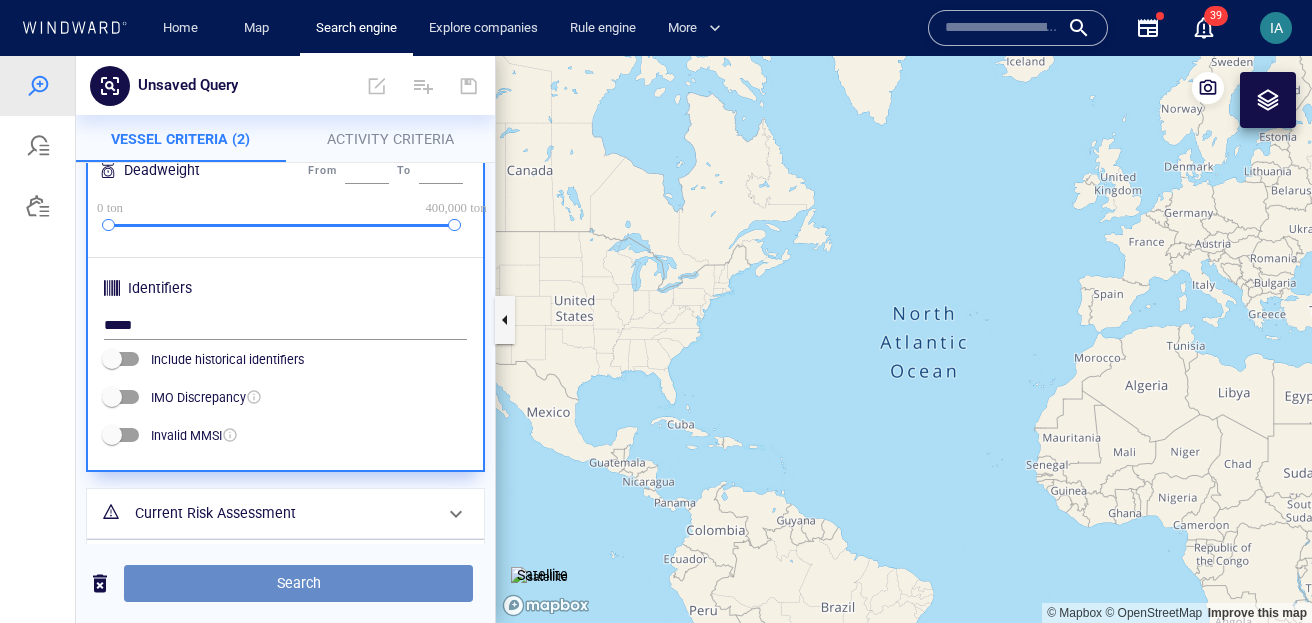 click on "Search" at bounding box center [298, 583] 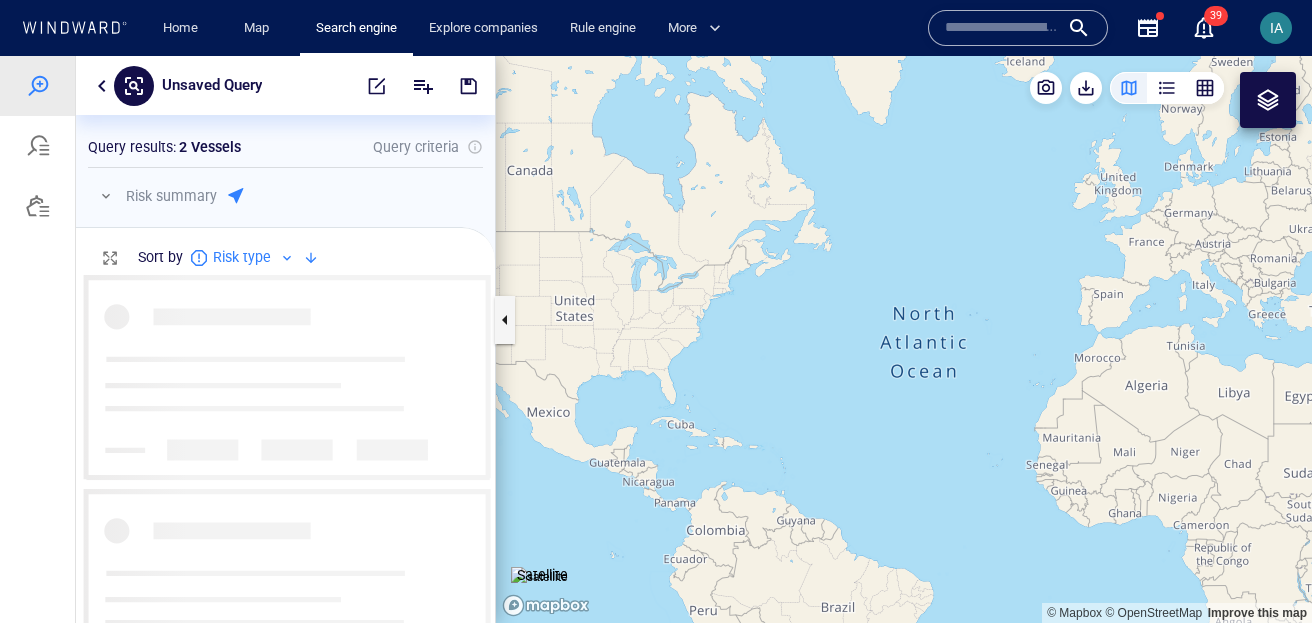 scroll, scrollTop: 0, scrollLeft: 1, axis: horizontal 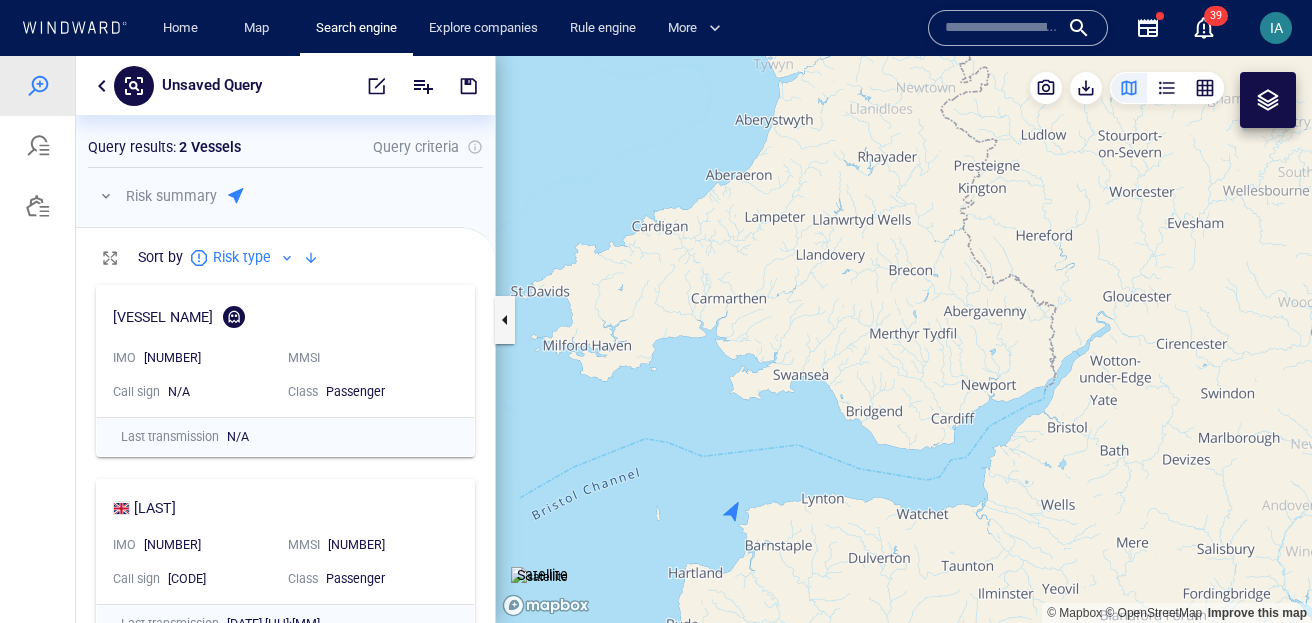 drag, startPoint x: 934, startPoint y: 141, endPoint x: 751, endPoint y: 409, distance: 324.51965 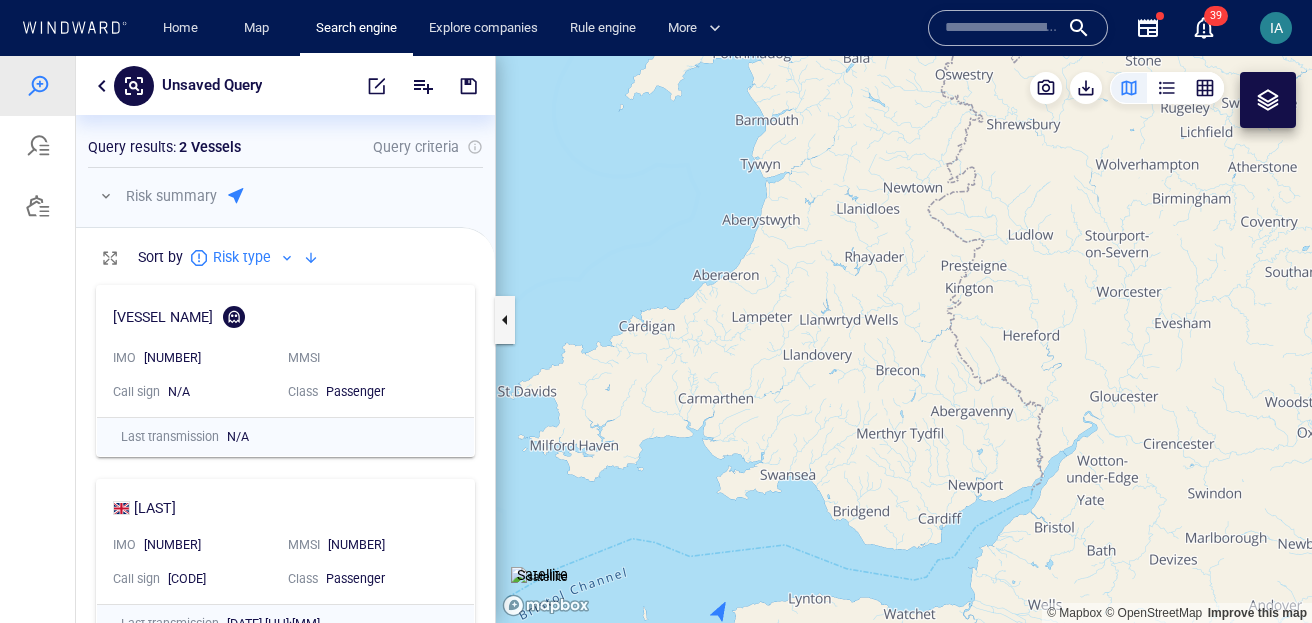 click at bounding box center [134, 86] 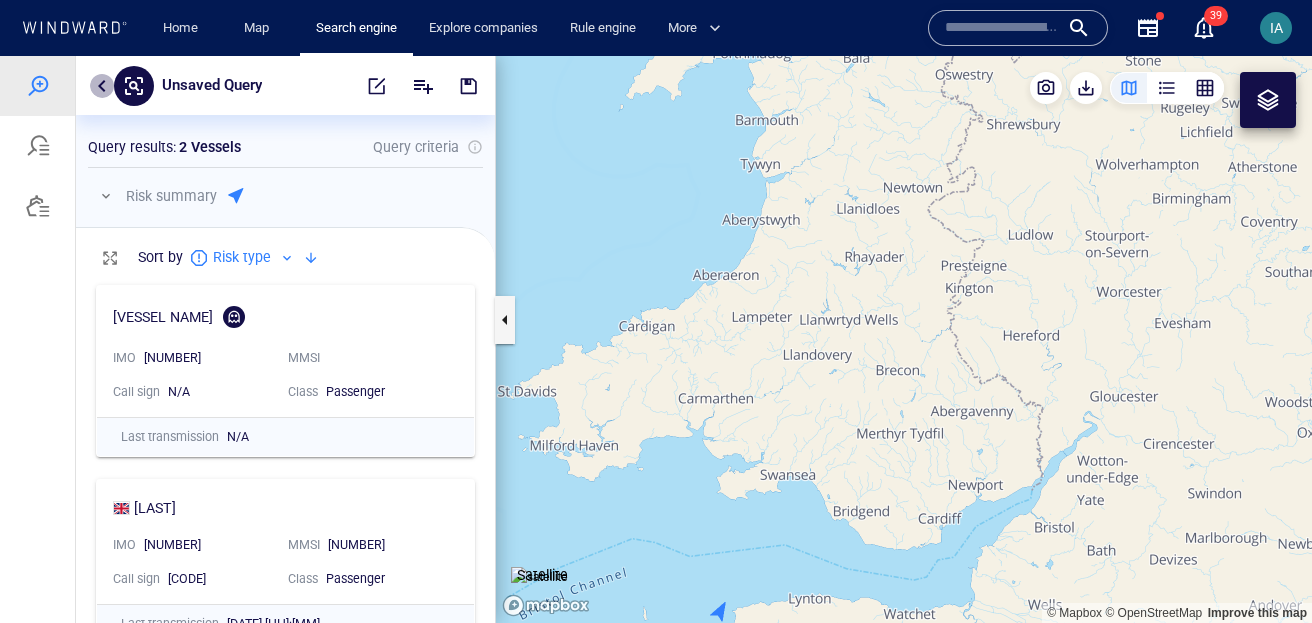 click at bounding box center (102, 86) 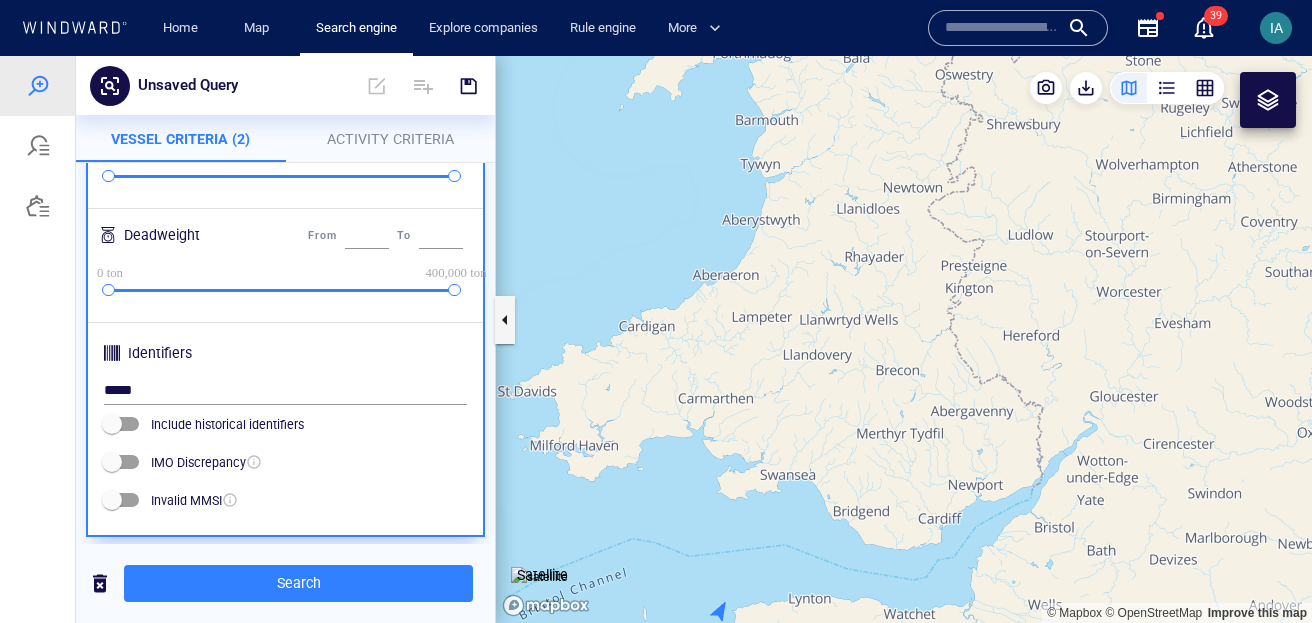 scroll, scrollTop: 615, scrollLeft: 0, axis: vertical 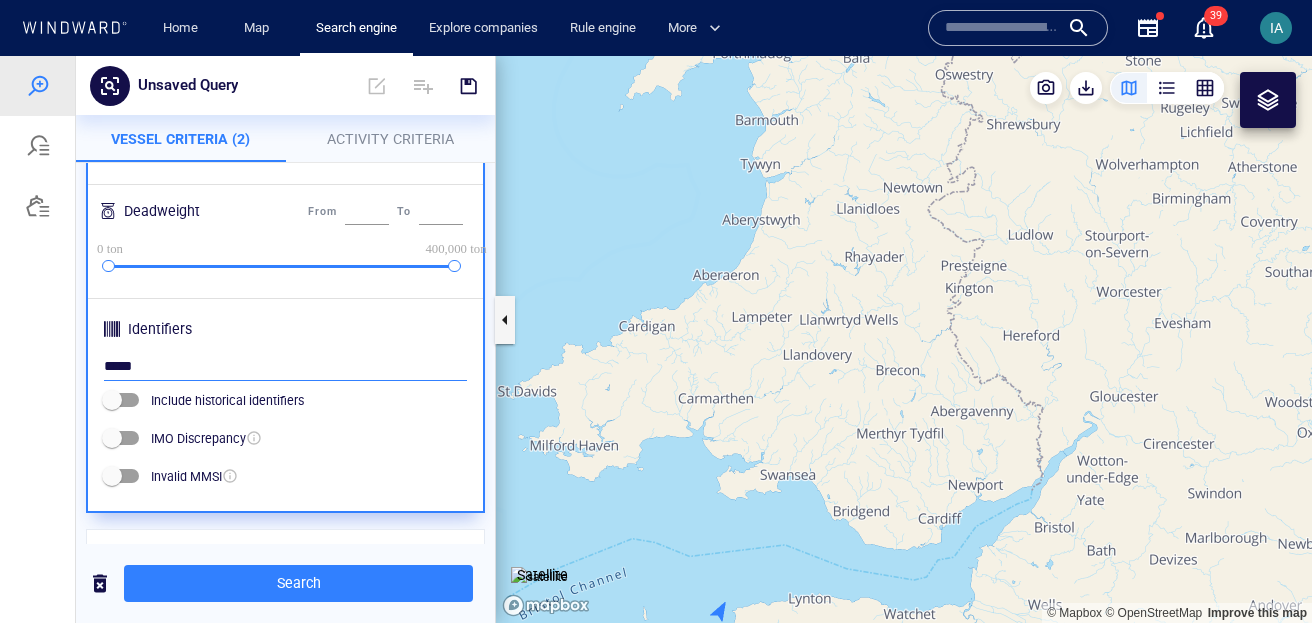 click on "*****" at bounding box center (285, 367) 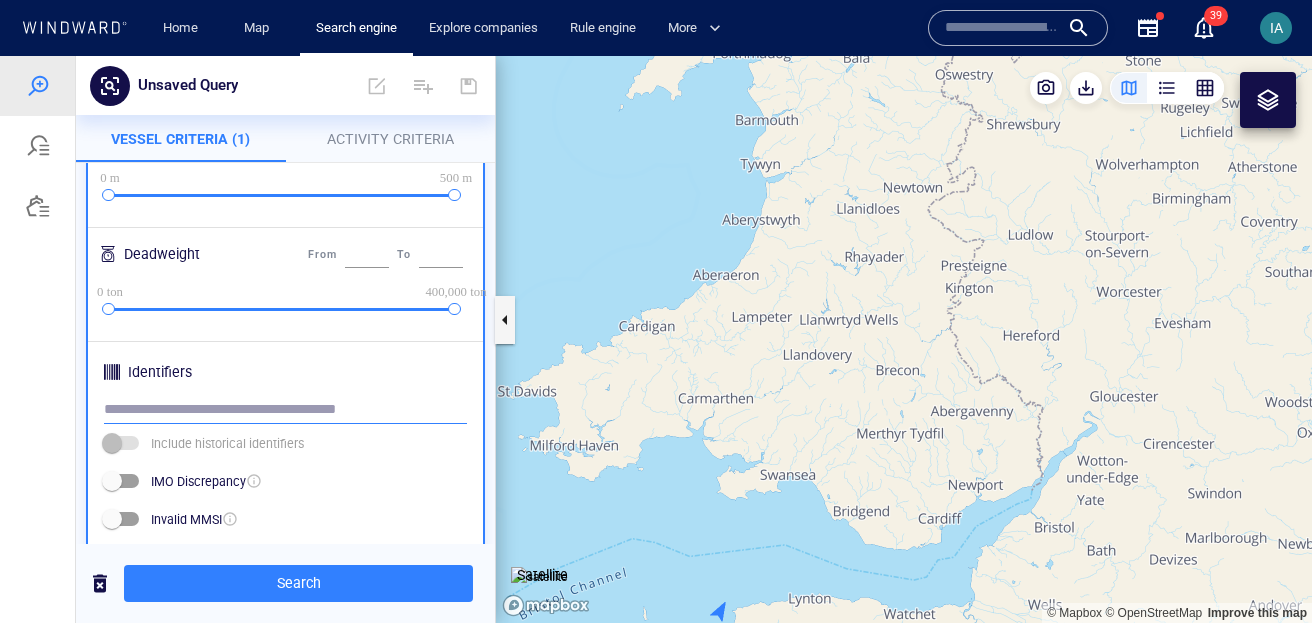 scroll, scrollTop: 815, scrollLeft: 0, axis: vertical 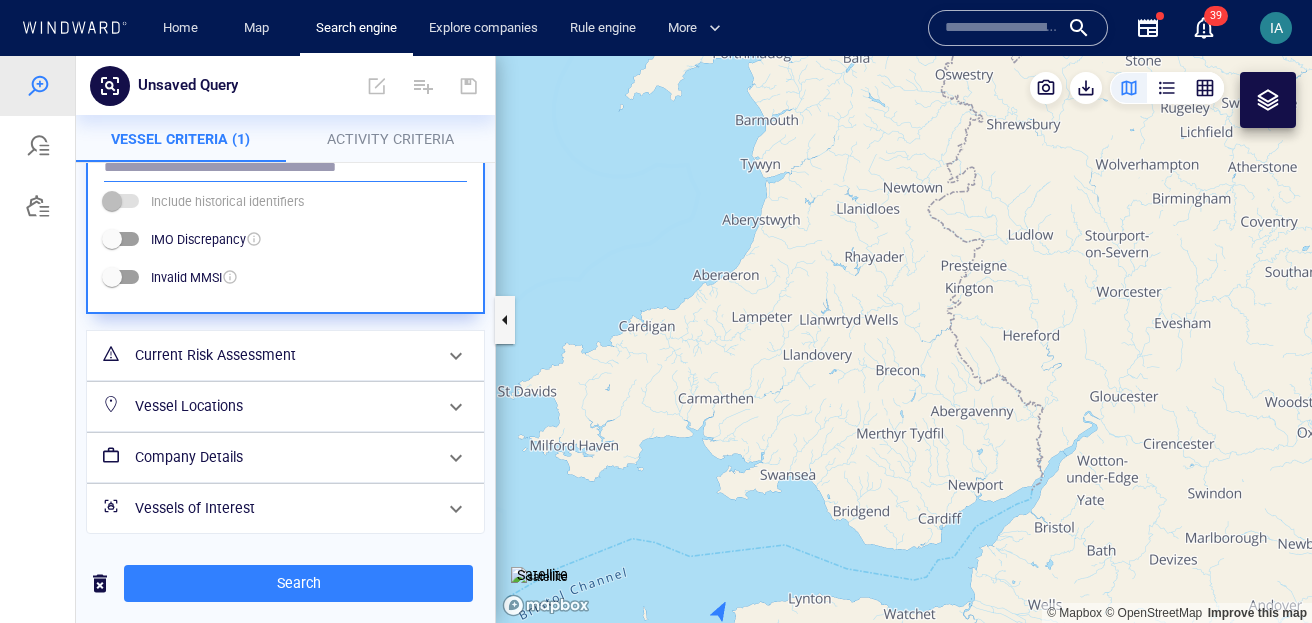 type 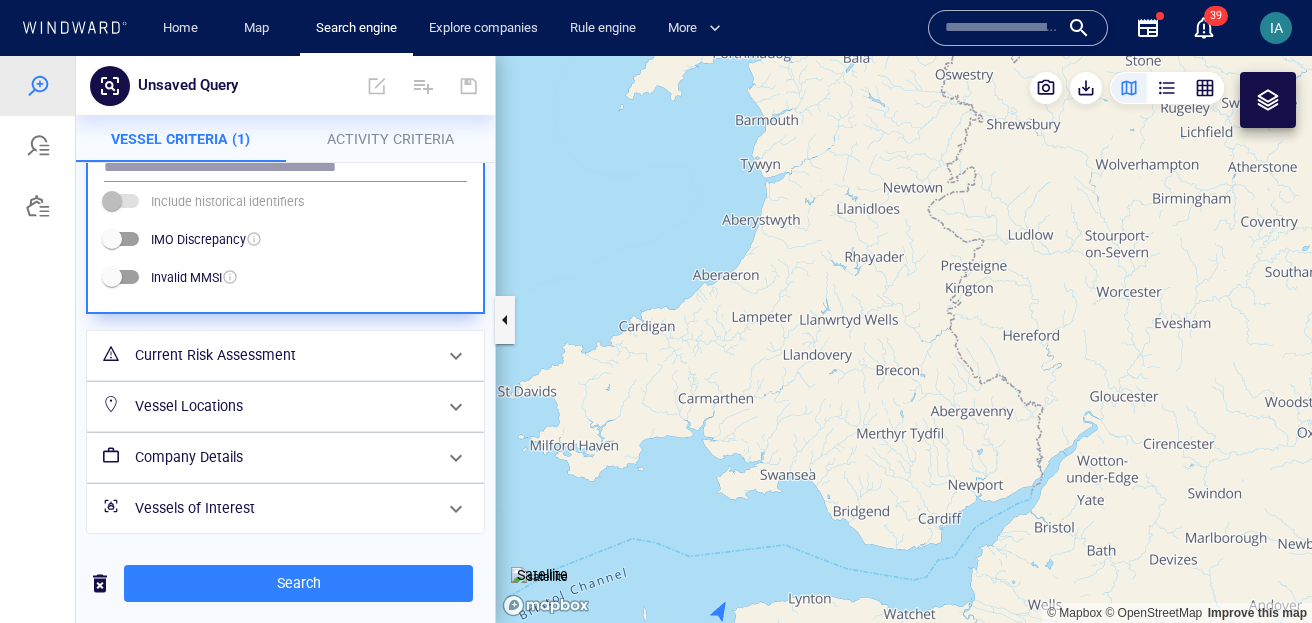 click on "Vessel Locations" at bounding box center (283, 406) 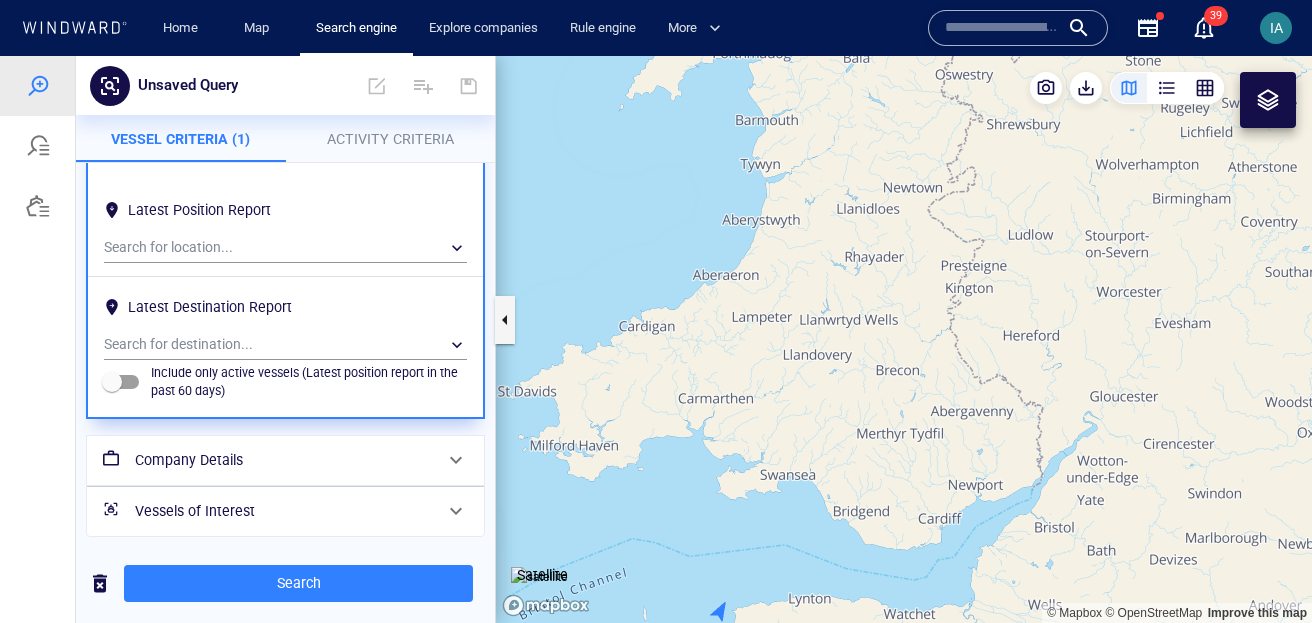 scroll, scrollTop: 232, scrollLeft: 0, axis: vertical 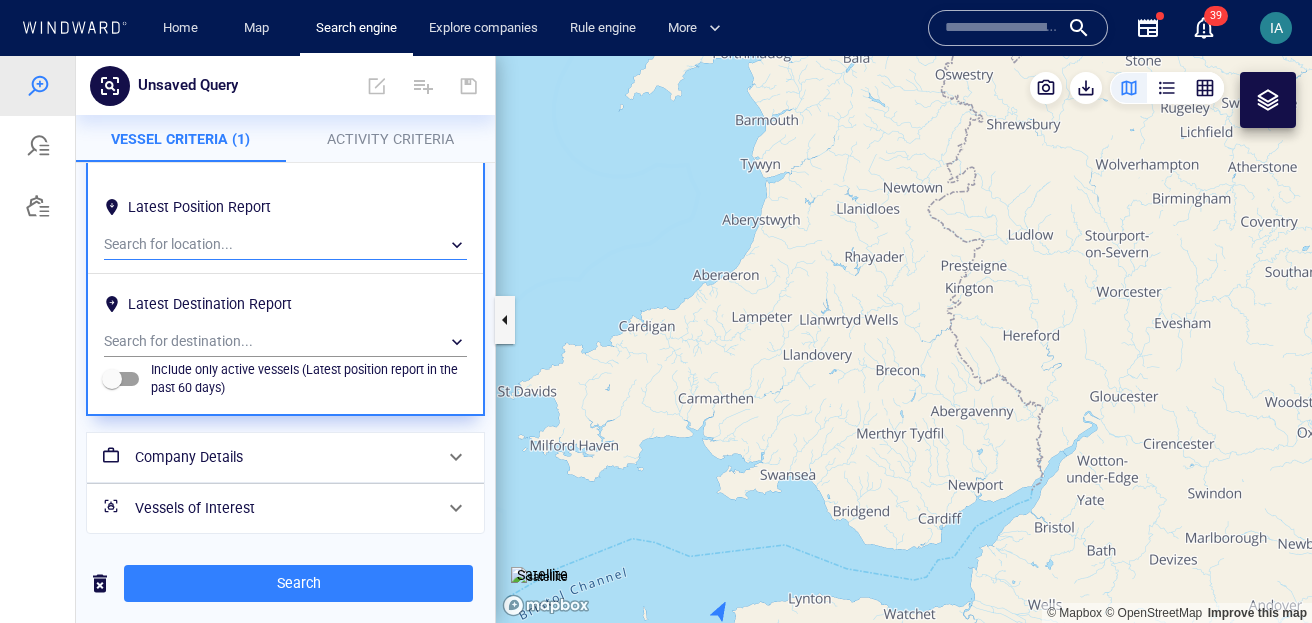 click on "​" at bounding box center [285, 245] 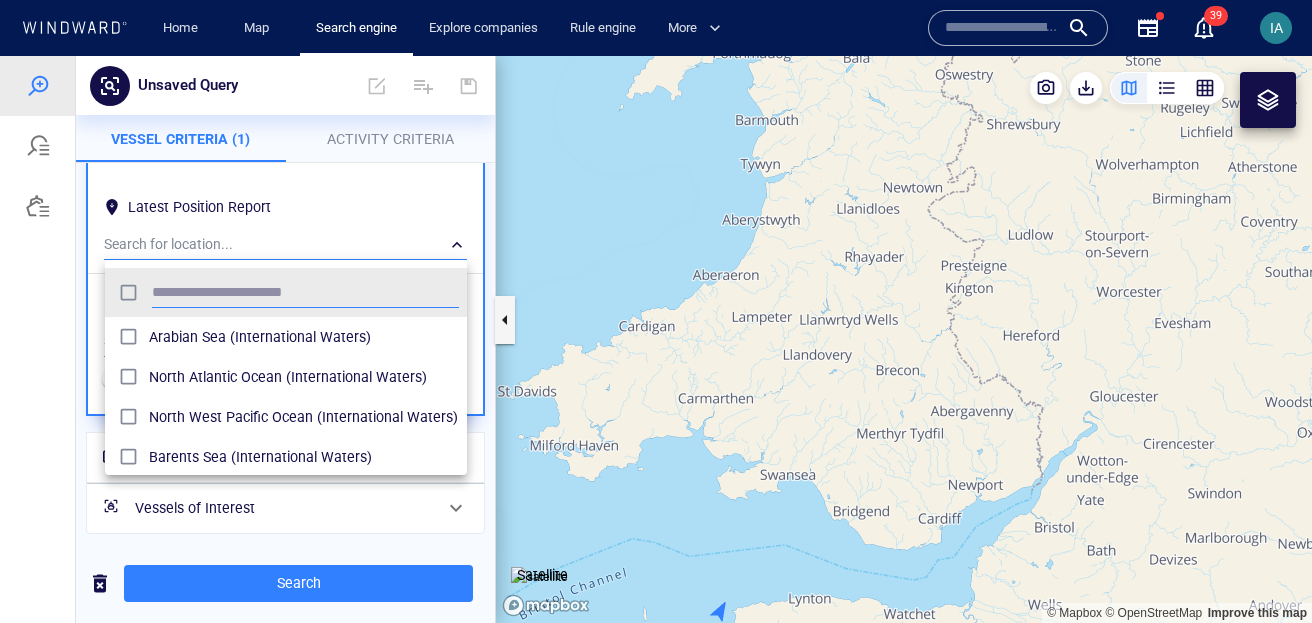 scroll, scrollTop: 0, scrollLeft: 1, axis: horizontal 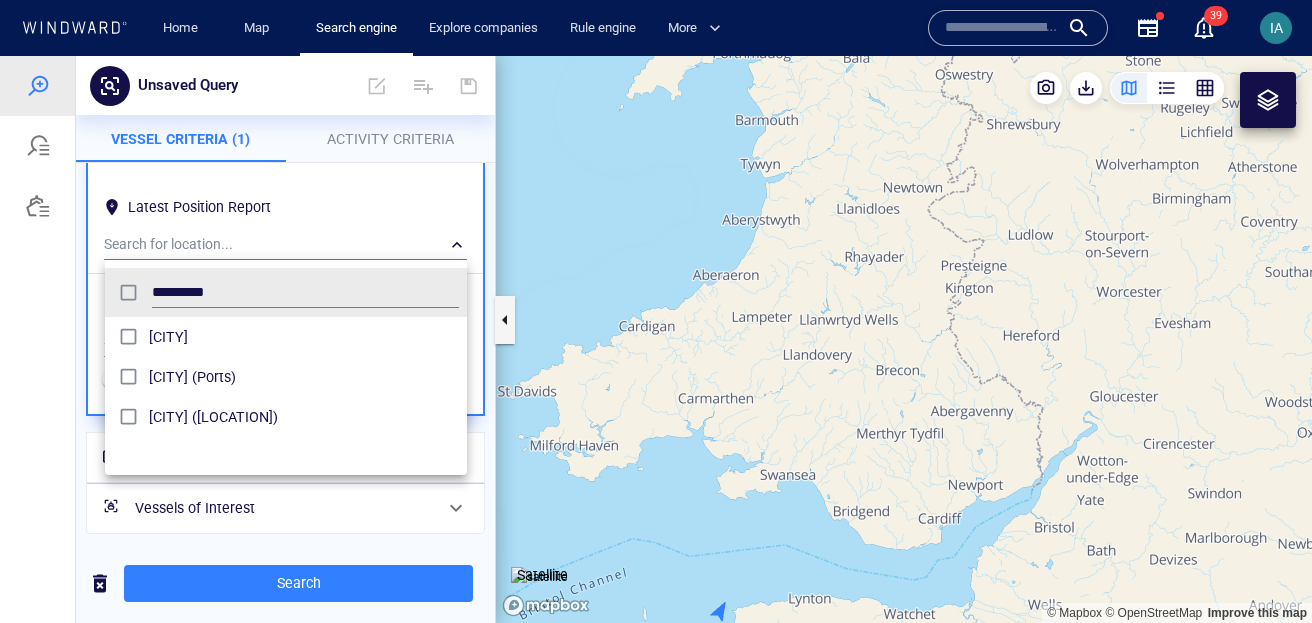 type on "*********" 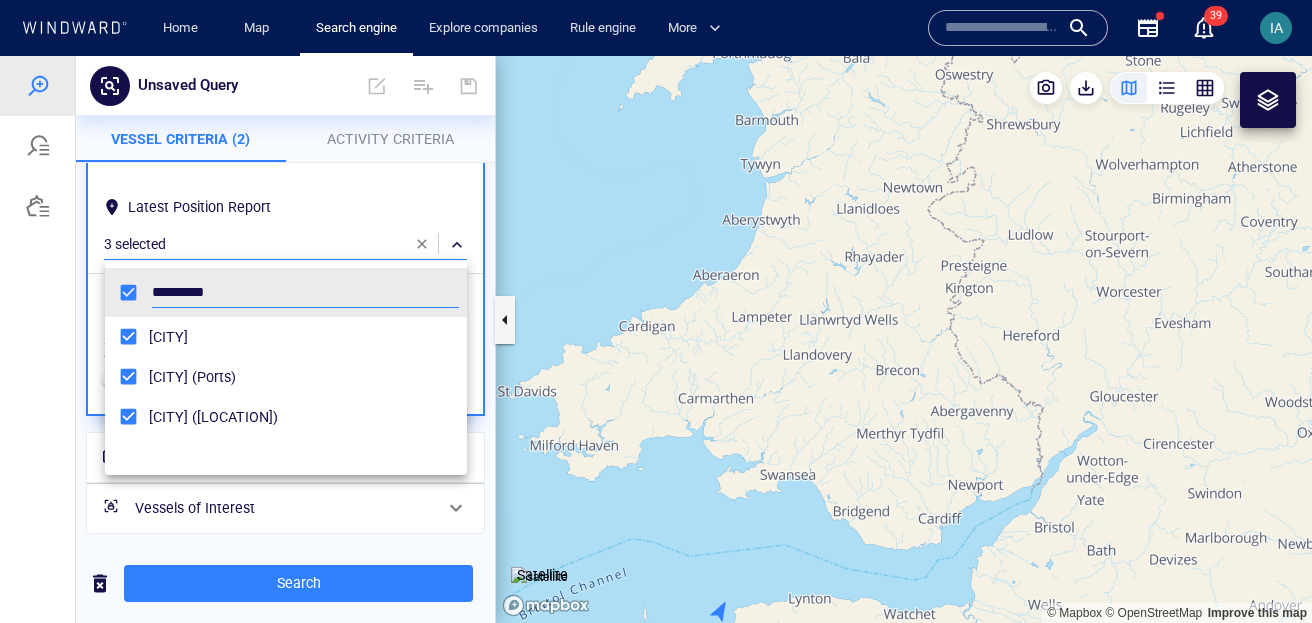 click at bounding box center [656, 339] 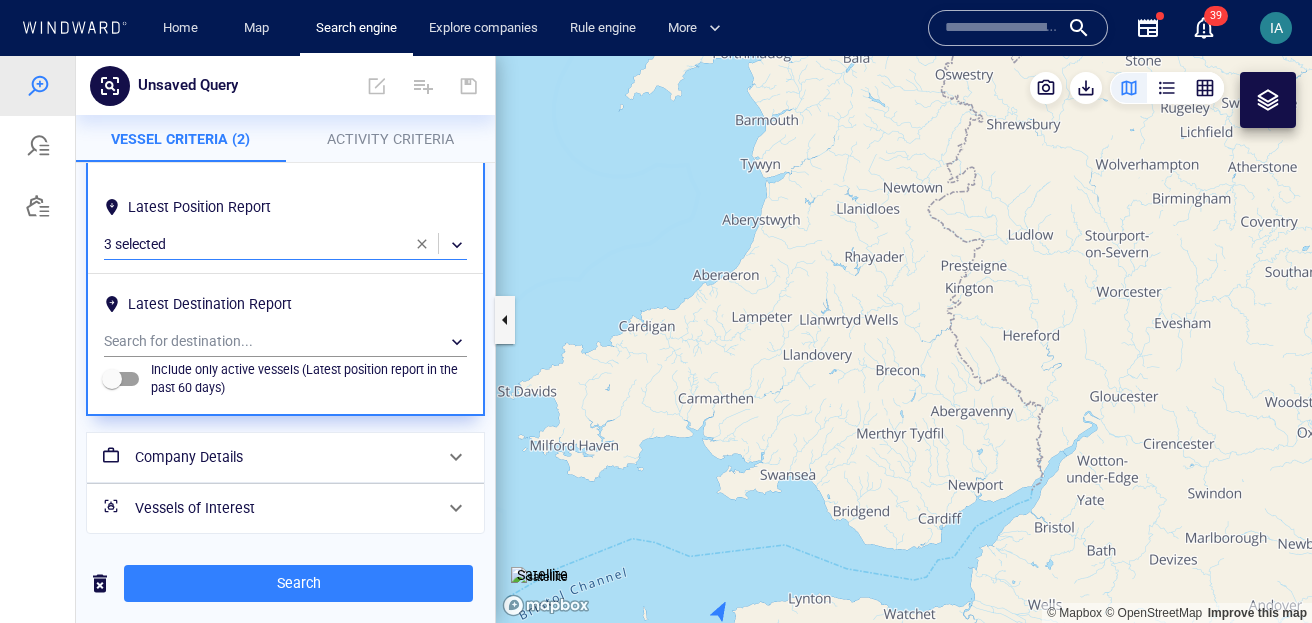 click on "Search" at bounding box center (298, 583) 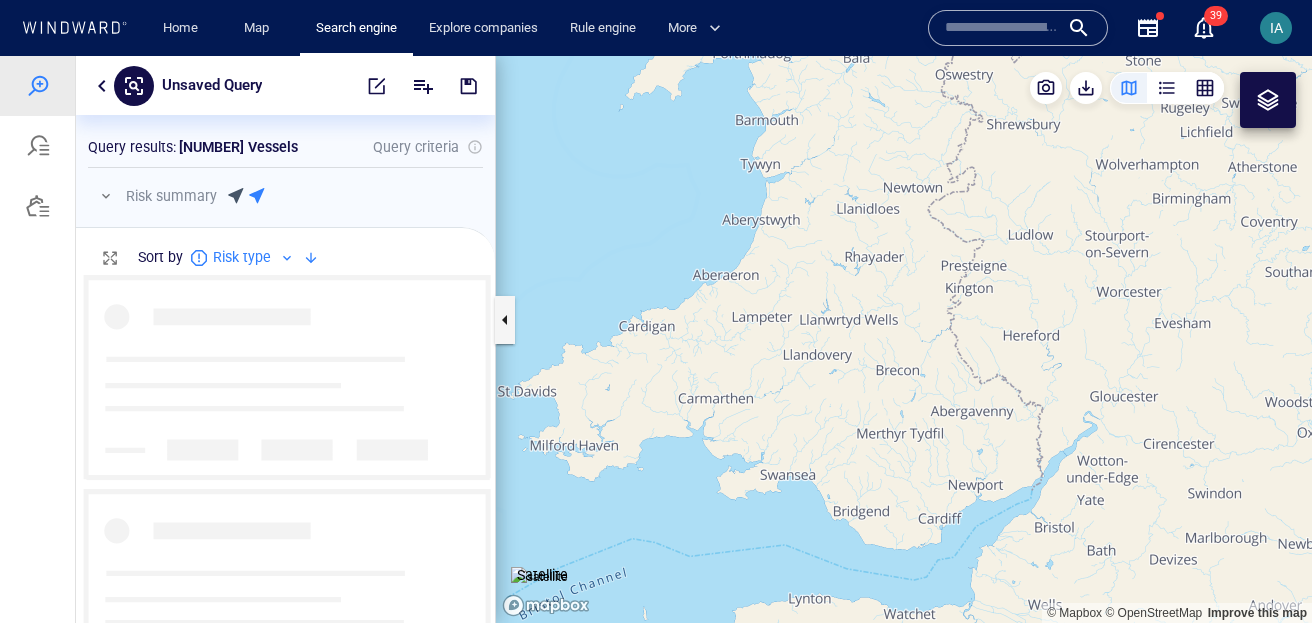 scroll, scrollTop: 0, scrollLeft: 1, axis: horizontal 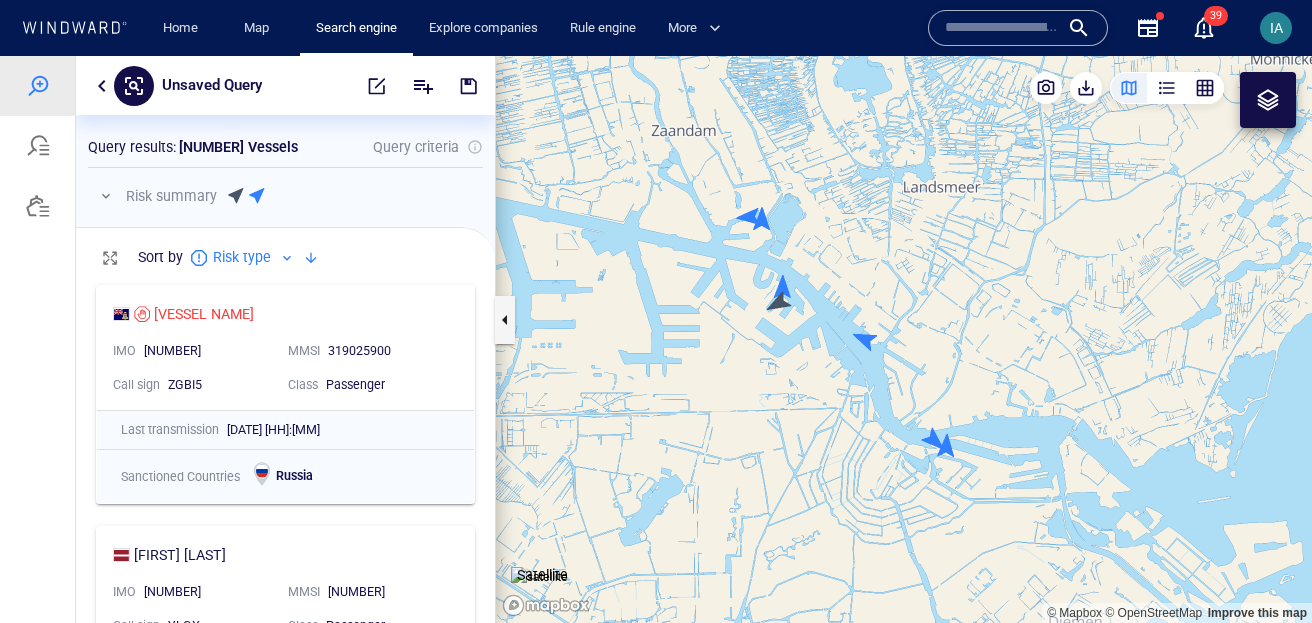 drag, startPoint x: 673, startPoint y: 321, endPoint x: 829, endPoint y: 418, distance: 183.69812 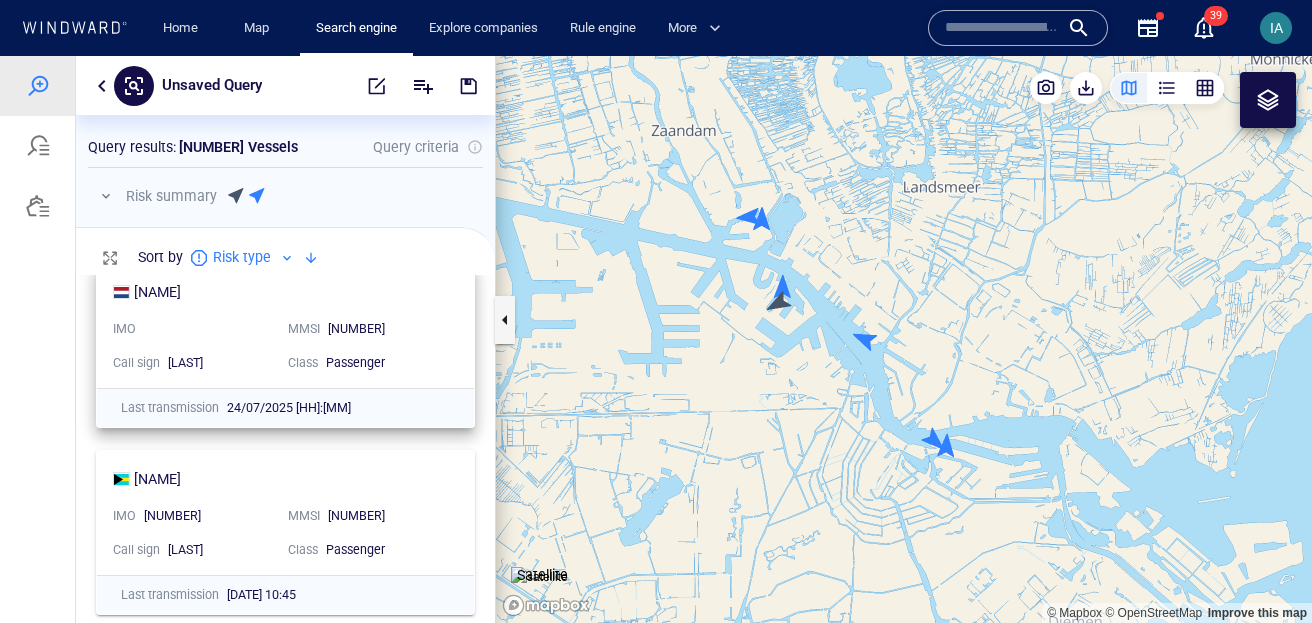 scroll, scrollTop: 1015, scrollLeft: 0, axis: vertical 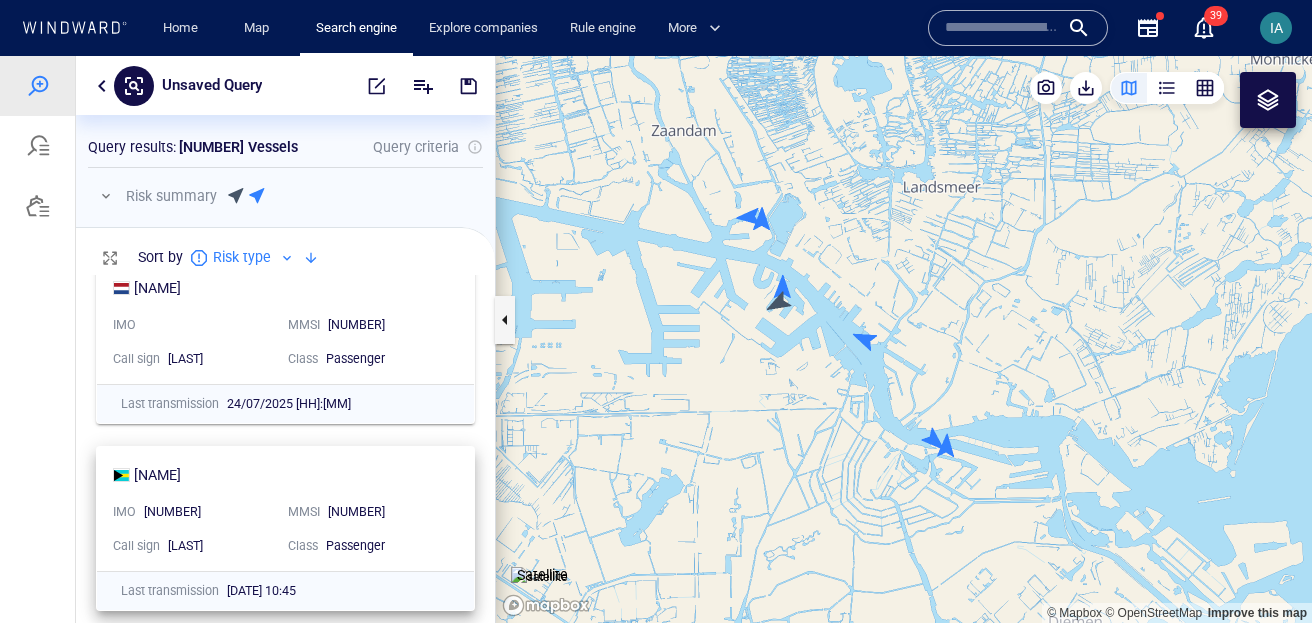 click on "MMSI 311001059" at bounding box center (367, 512) 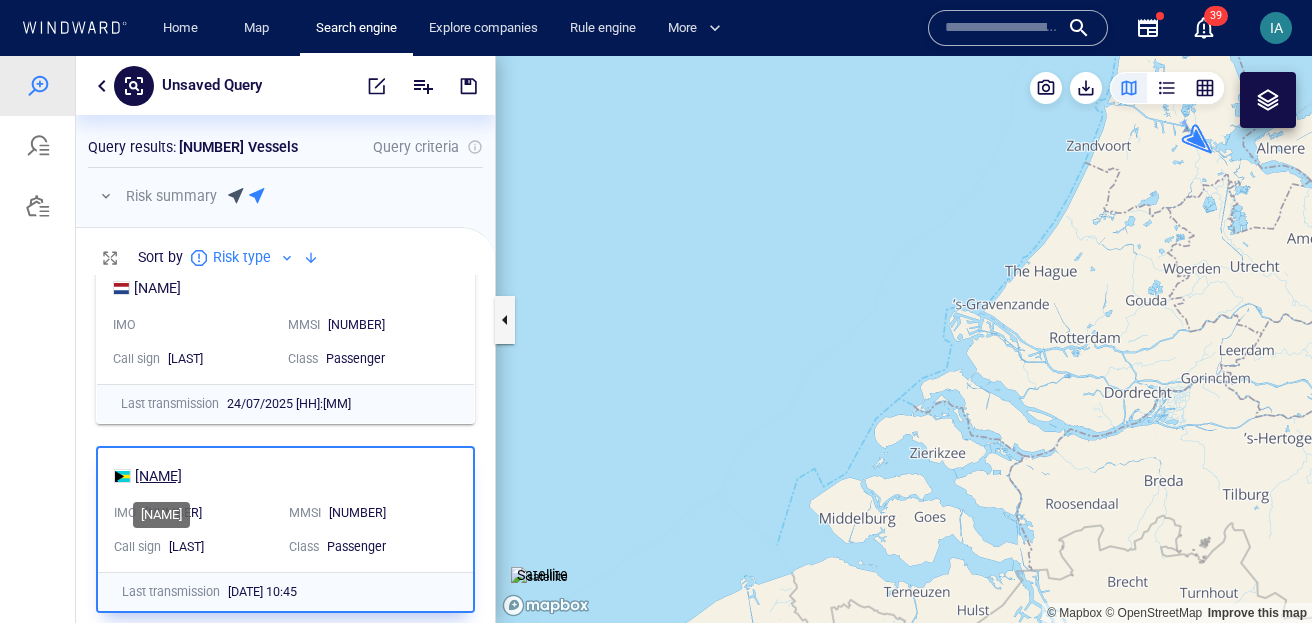click on "NORWEGIAN PRIMA" at bounding box center [158, 476] 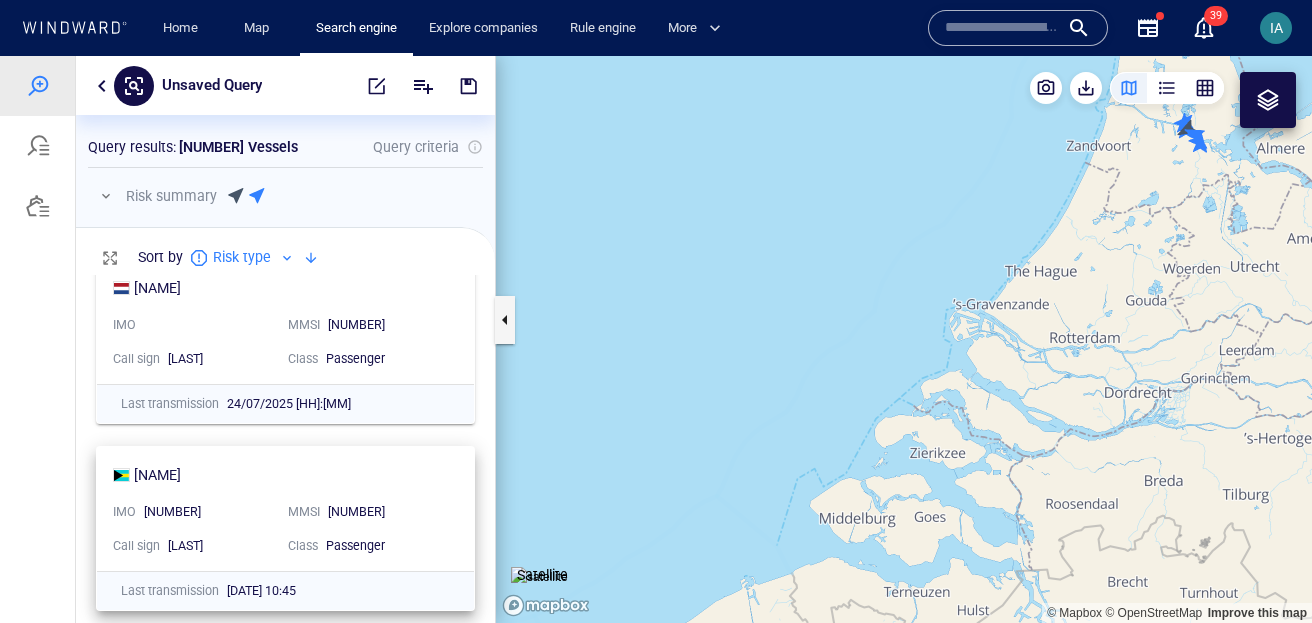 copy on "NORWEGIAN PRIMA" 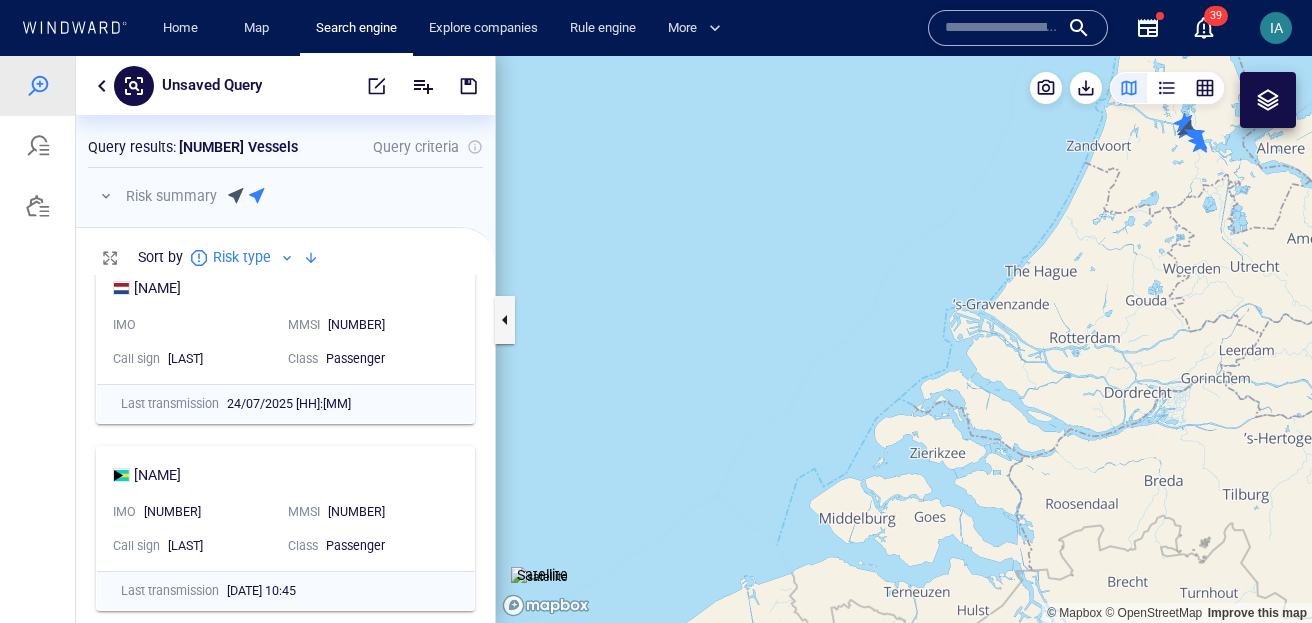 drag, startPoint x: 1147, startPoint y: 198, endPoint x: 930, endPoint y: 283, distance: 233.05363 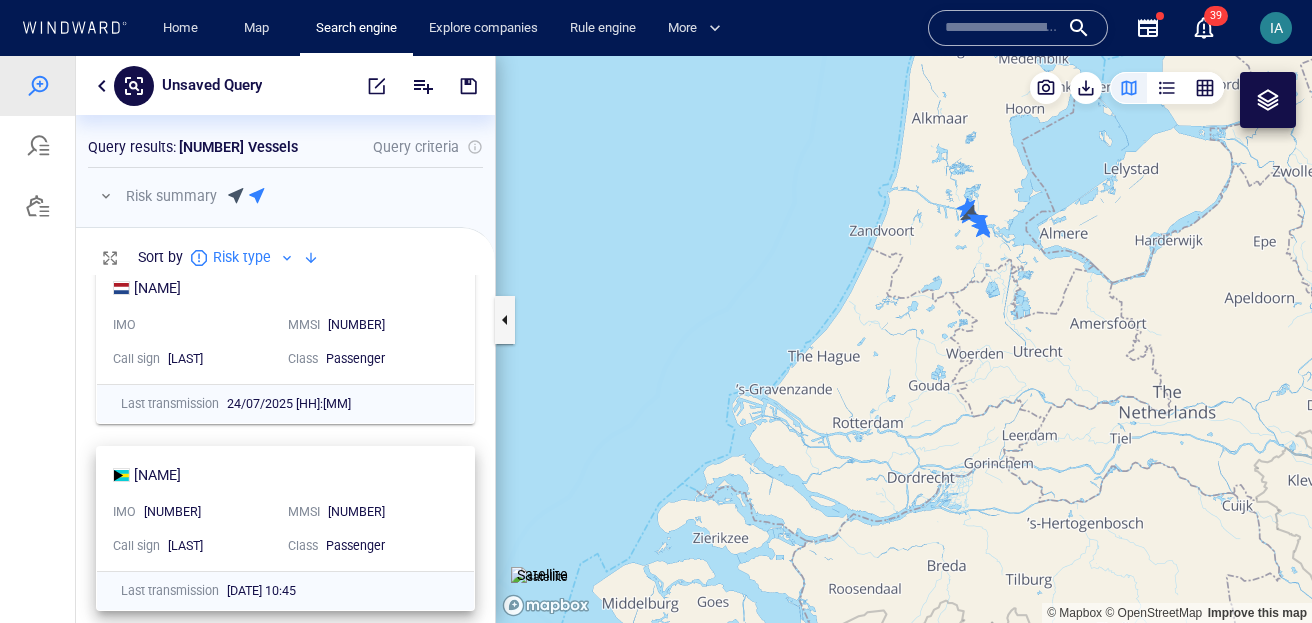 click on "NORWEGIAN PRIMA" at bounding box center (277, 475) 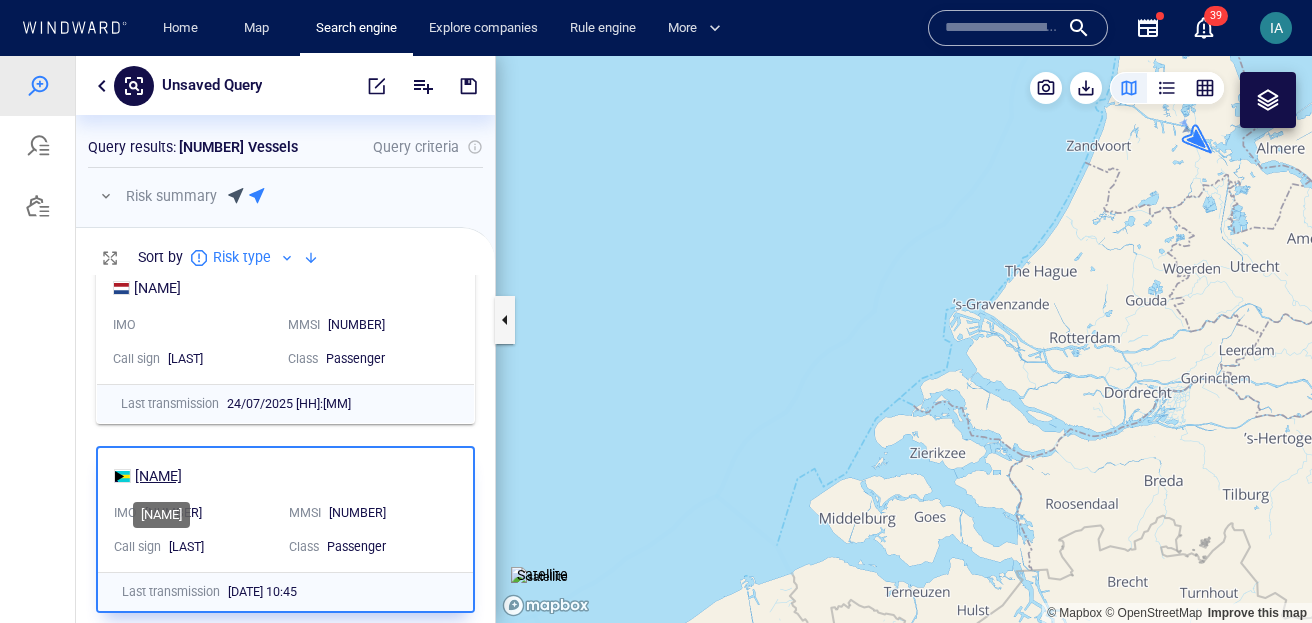click on "NORWEGIAN PRIMA" at bounding box center [158, 476] 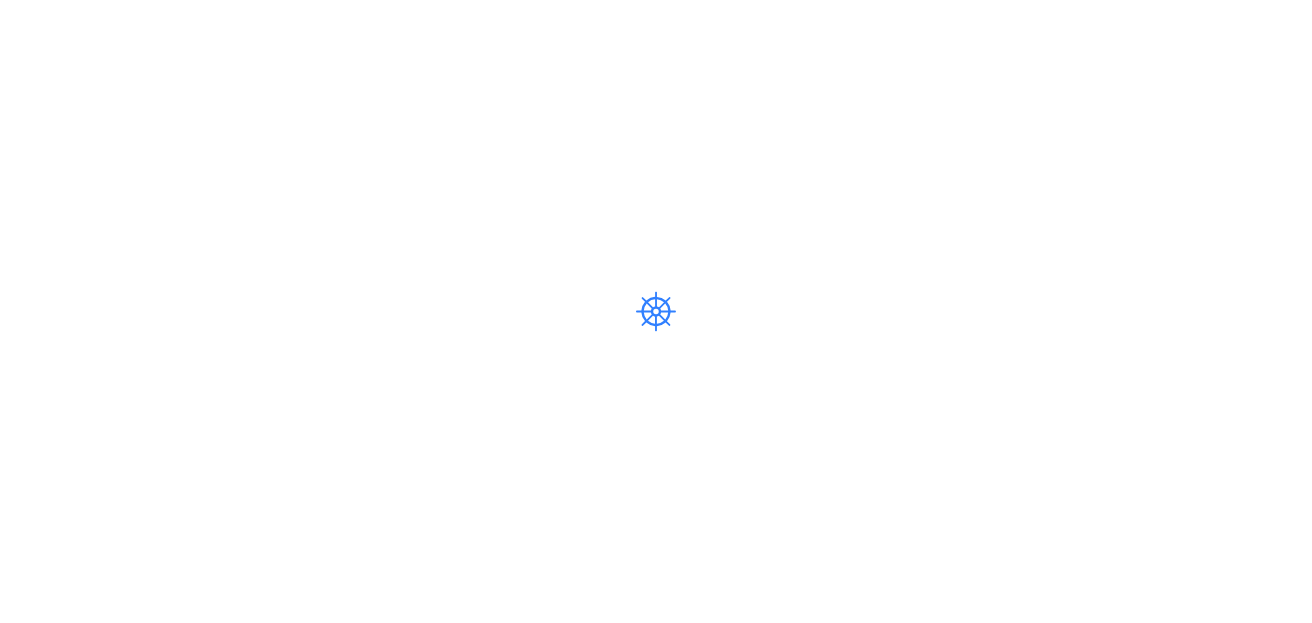 scroll, scrollTop: 0, scrollLeft: 0, axis: both 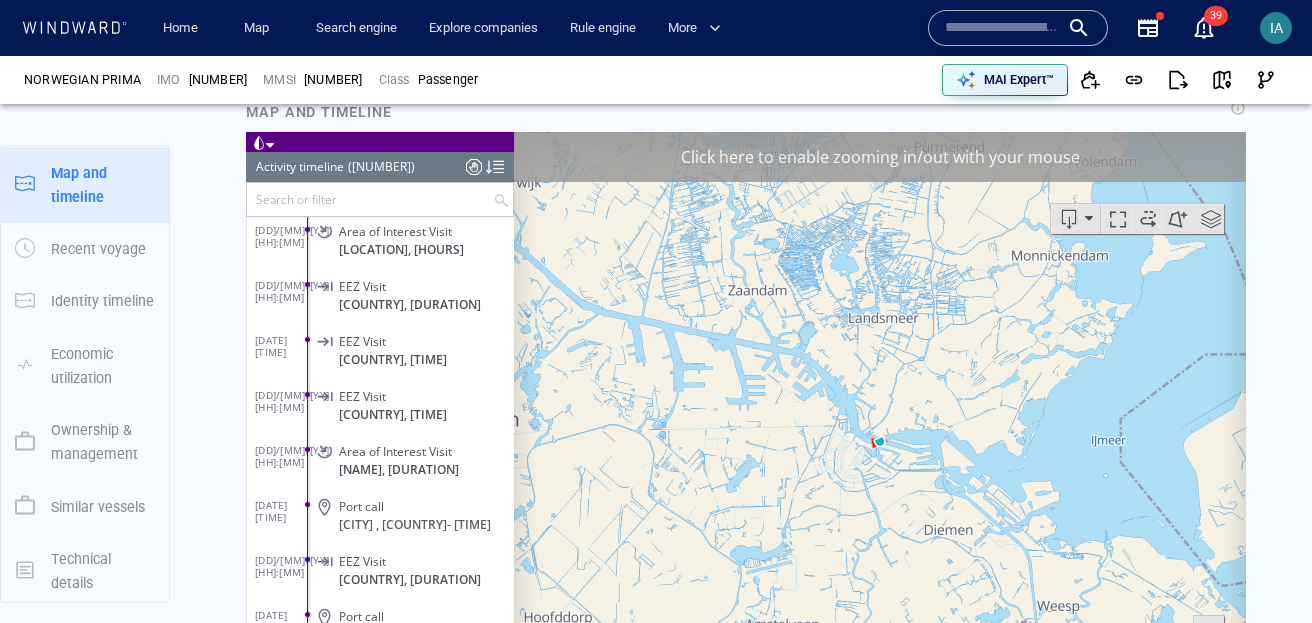 click on "[NUMBER]" at bounding box center (218, 80) 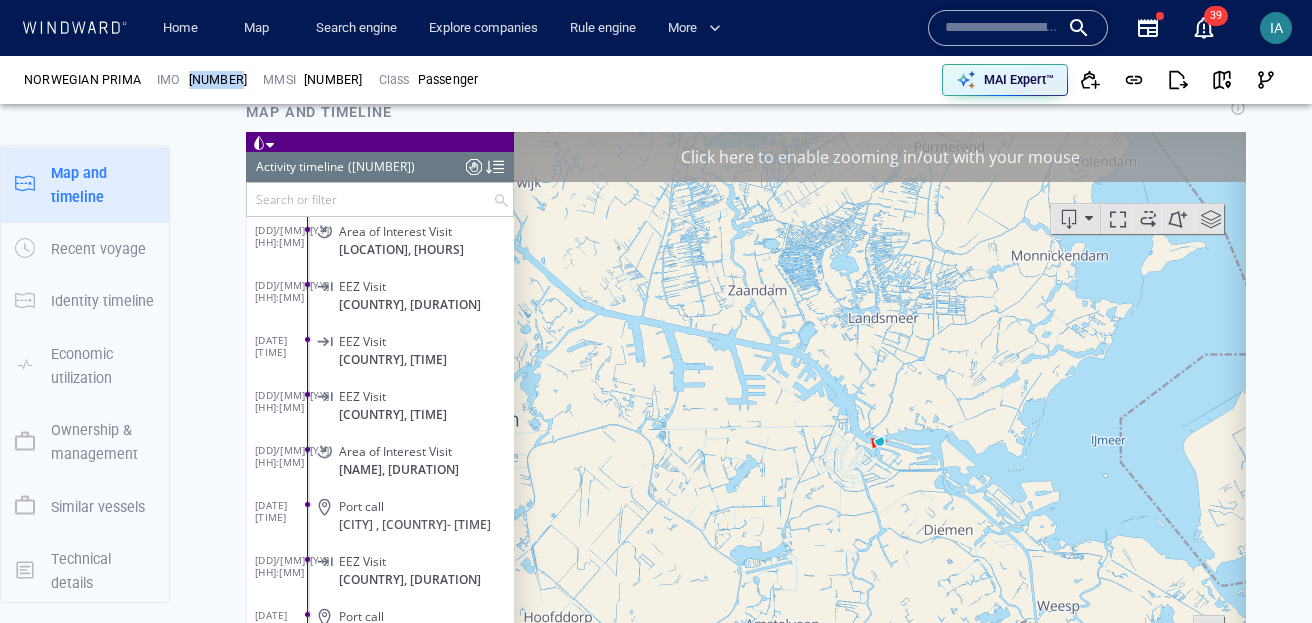 click on "[NUMBER]" at bounding box center [218, 80] 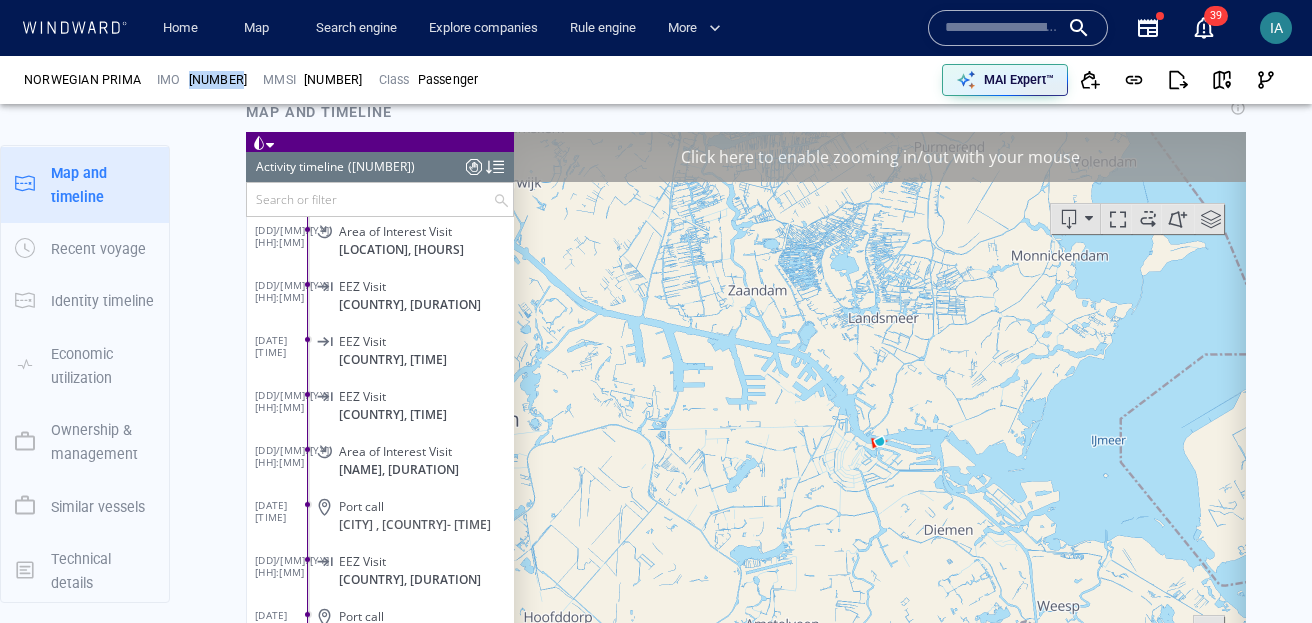 copy on "[NUMBER]" 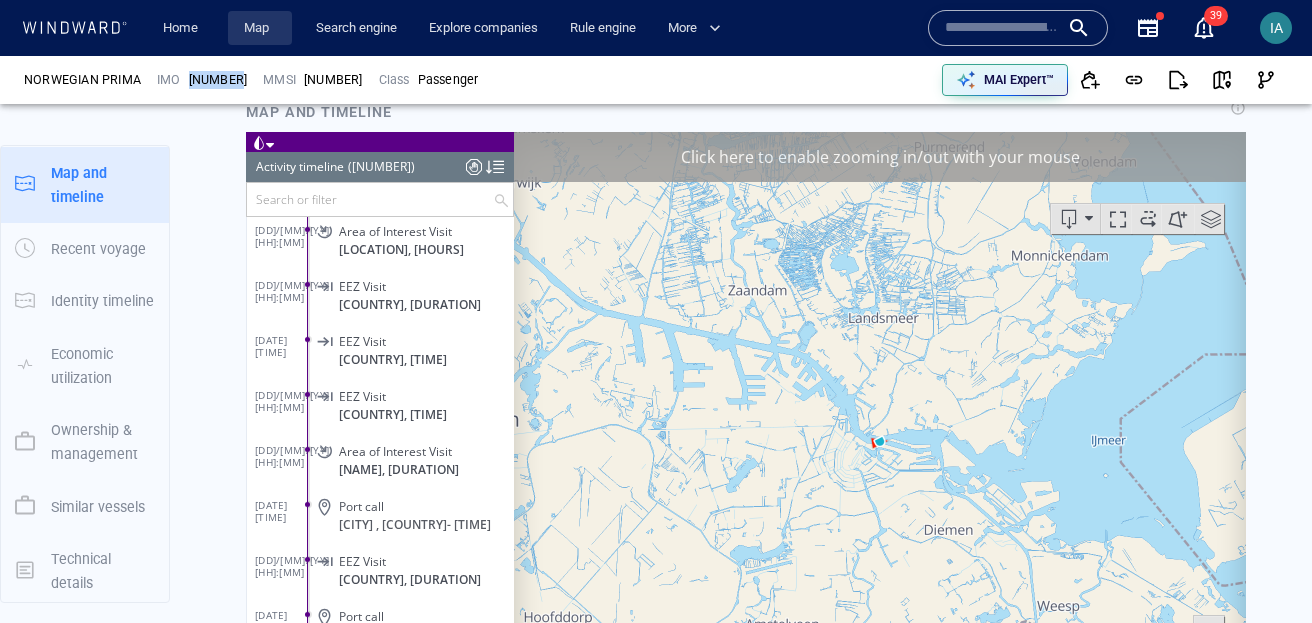 click on "Map" at bounding box center (260, 28) 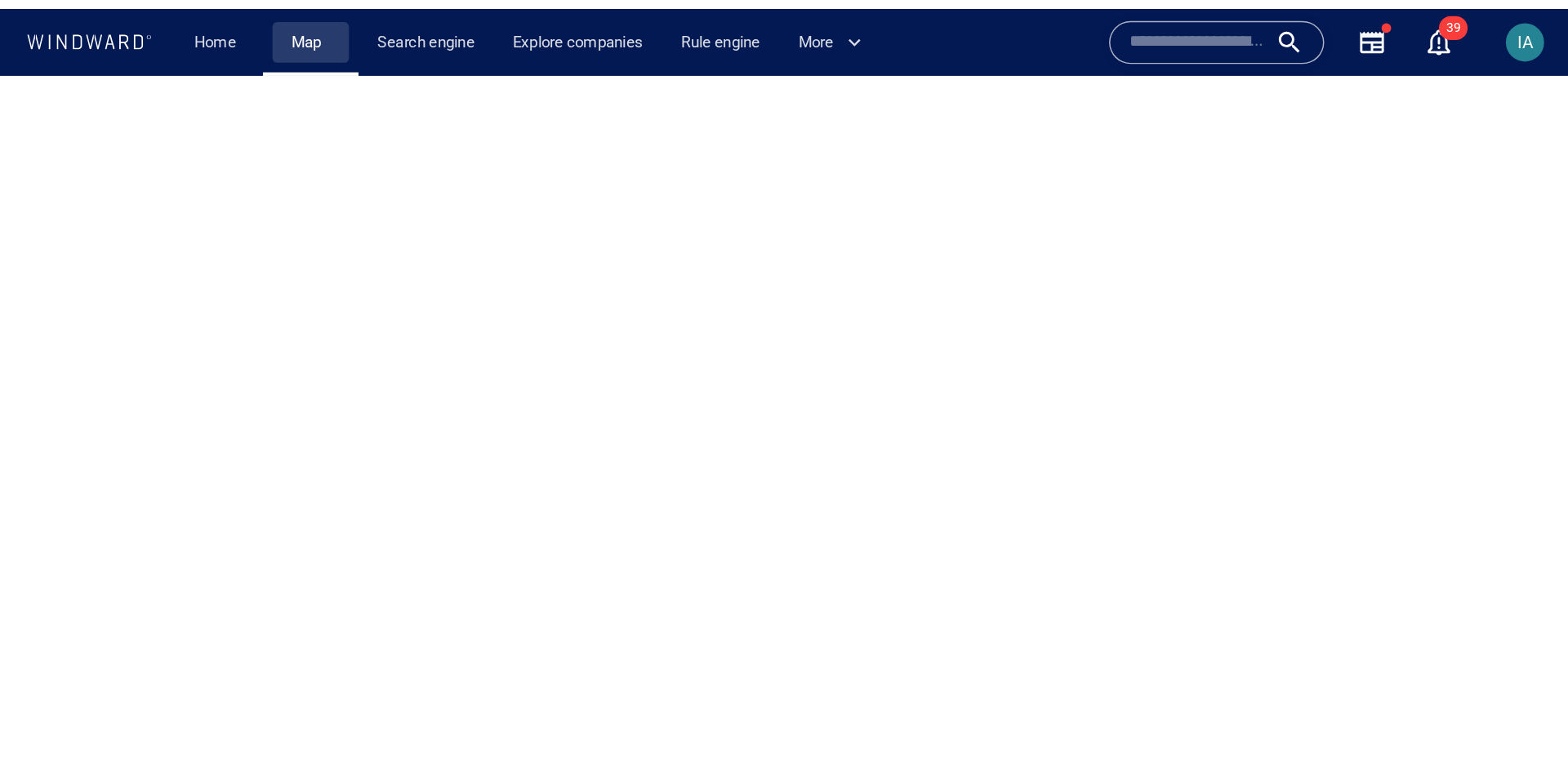 scroll, scrollTop: 0, scrollLeft: 0, axis: both 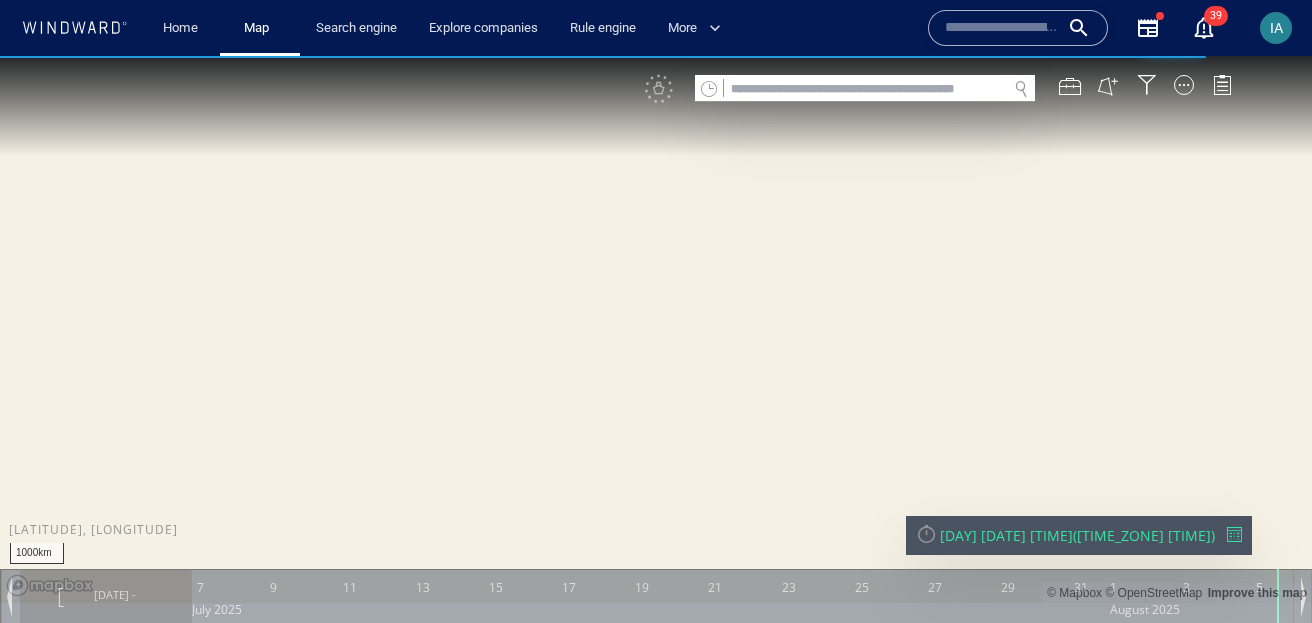 click 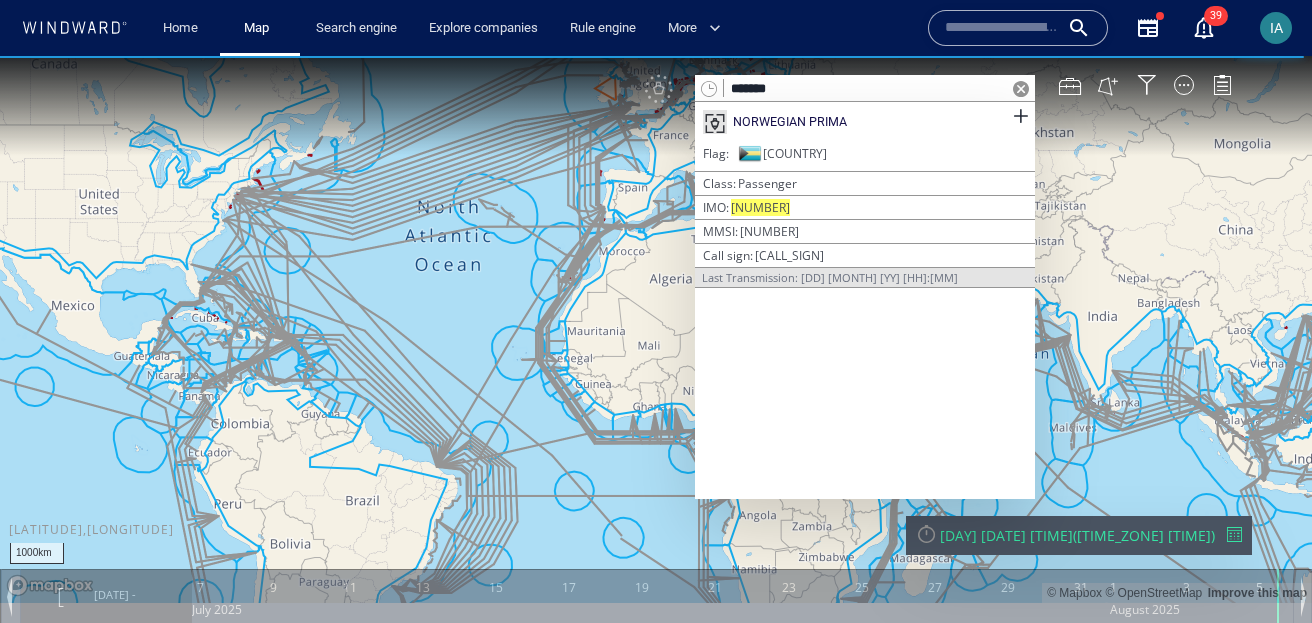 type on "*******" 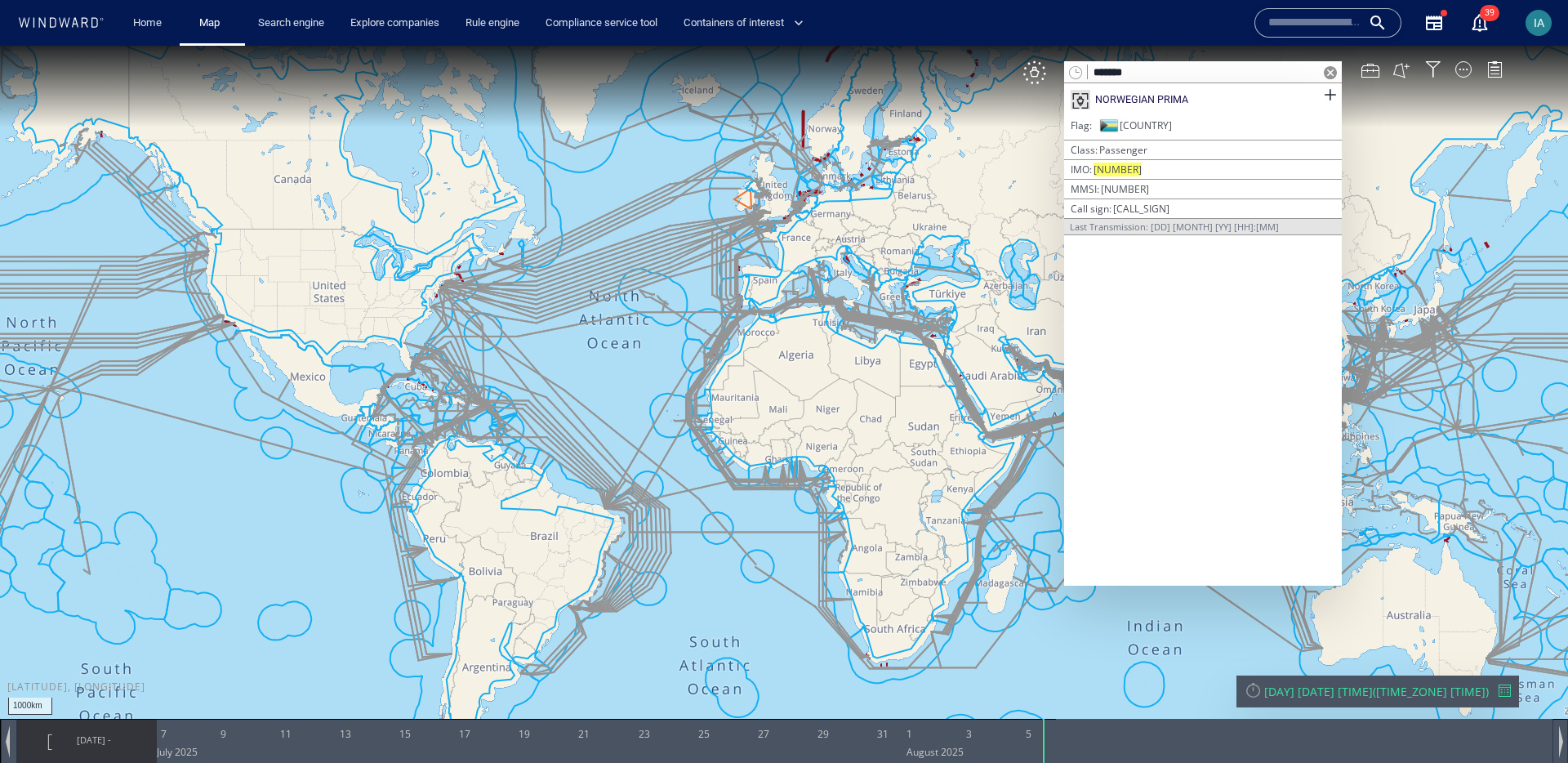 click on "Flag [COUNTRY]" at bounding box center [1203, 128] 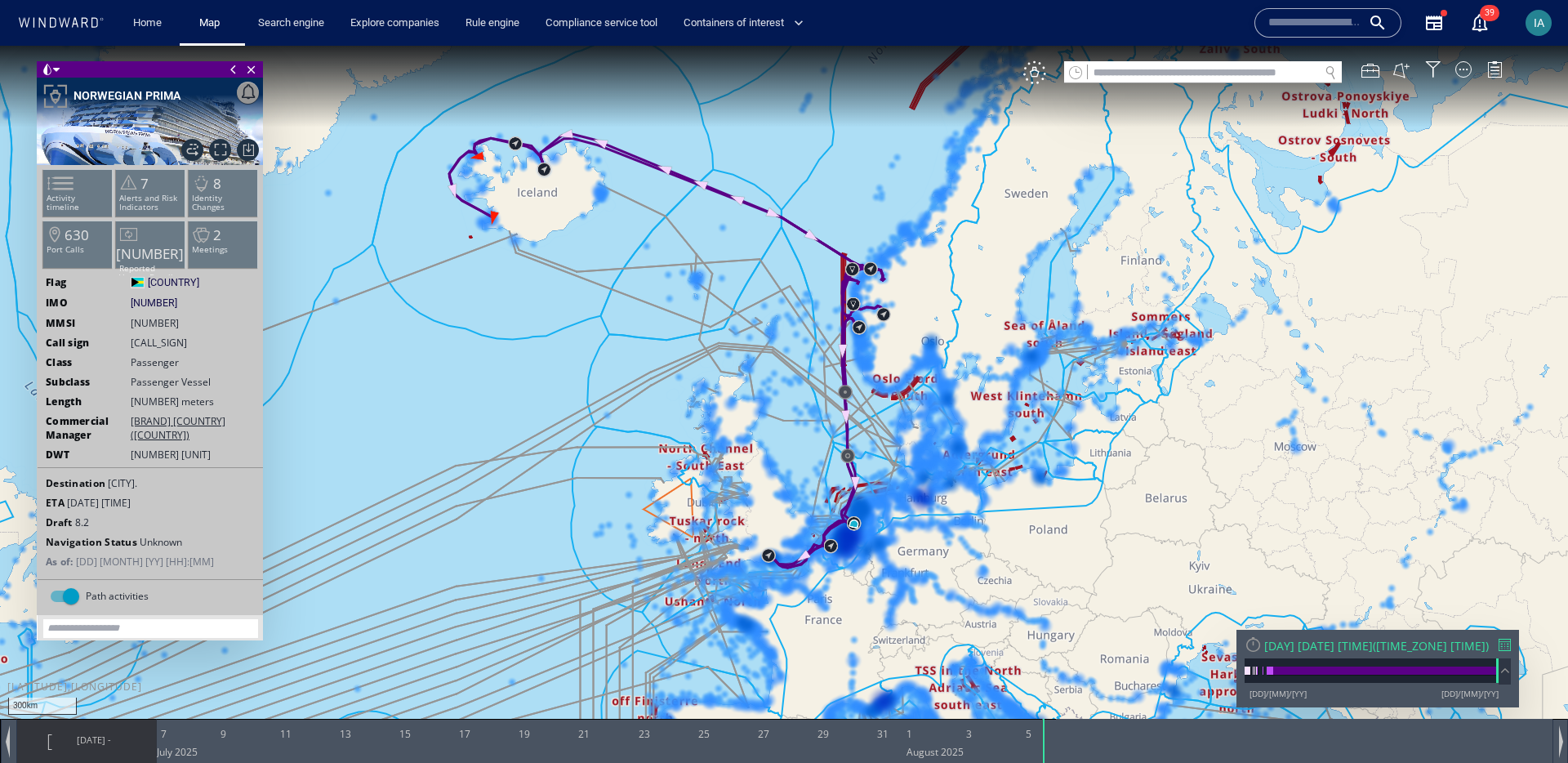 drag, startPoint x: 713, startPoint y: 258, endPoint x: 690, endPoint y: 358, distance: 102.61092 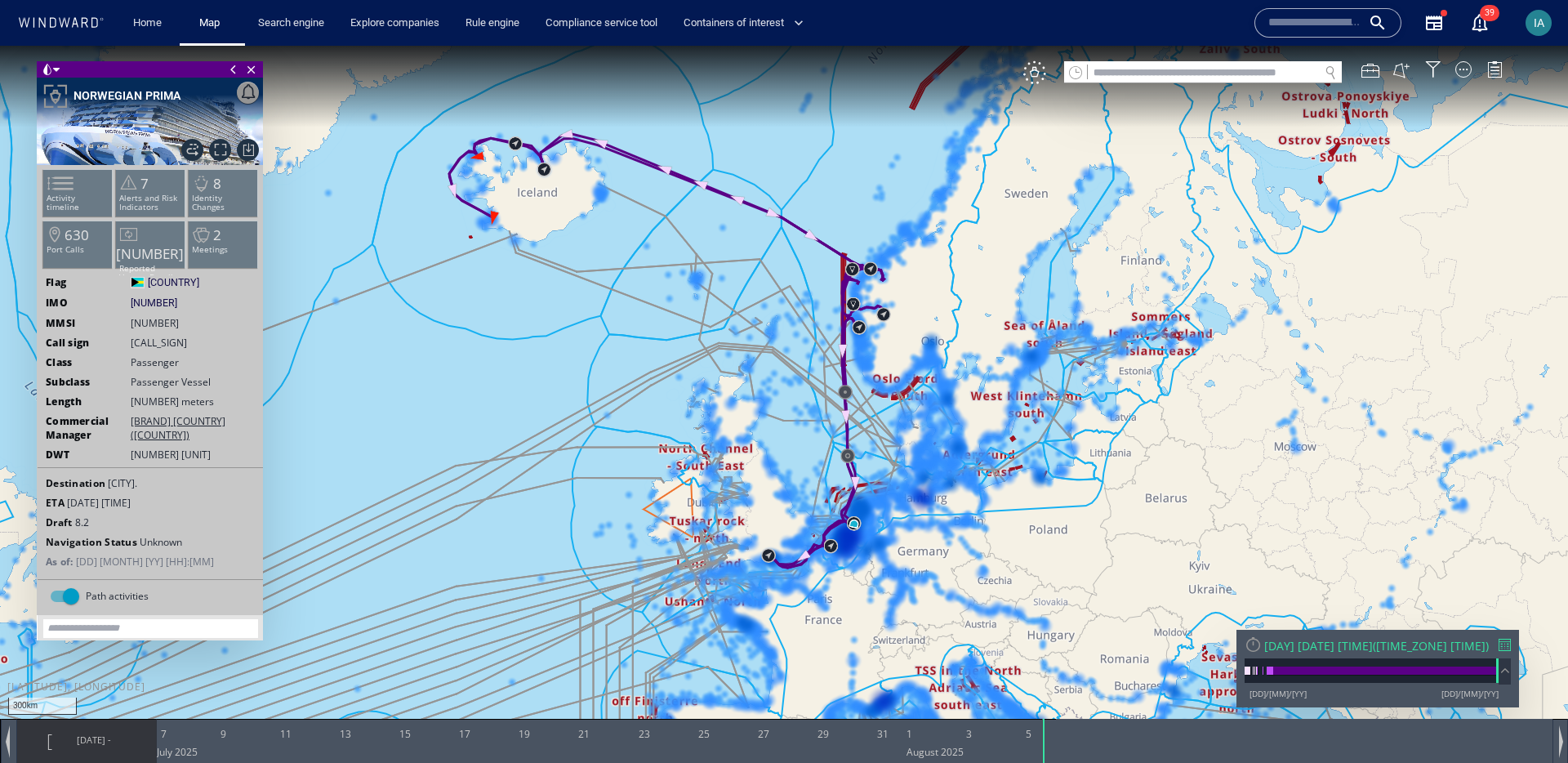 click on "[DATE] -" at bounding box center [94, 739] 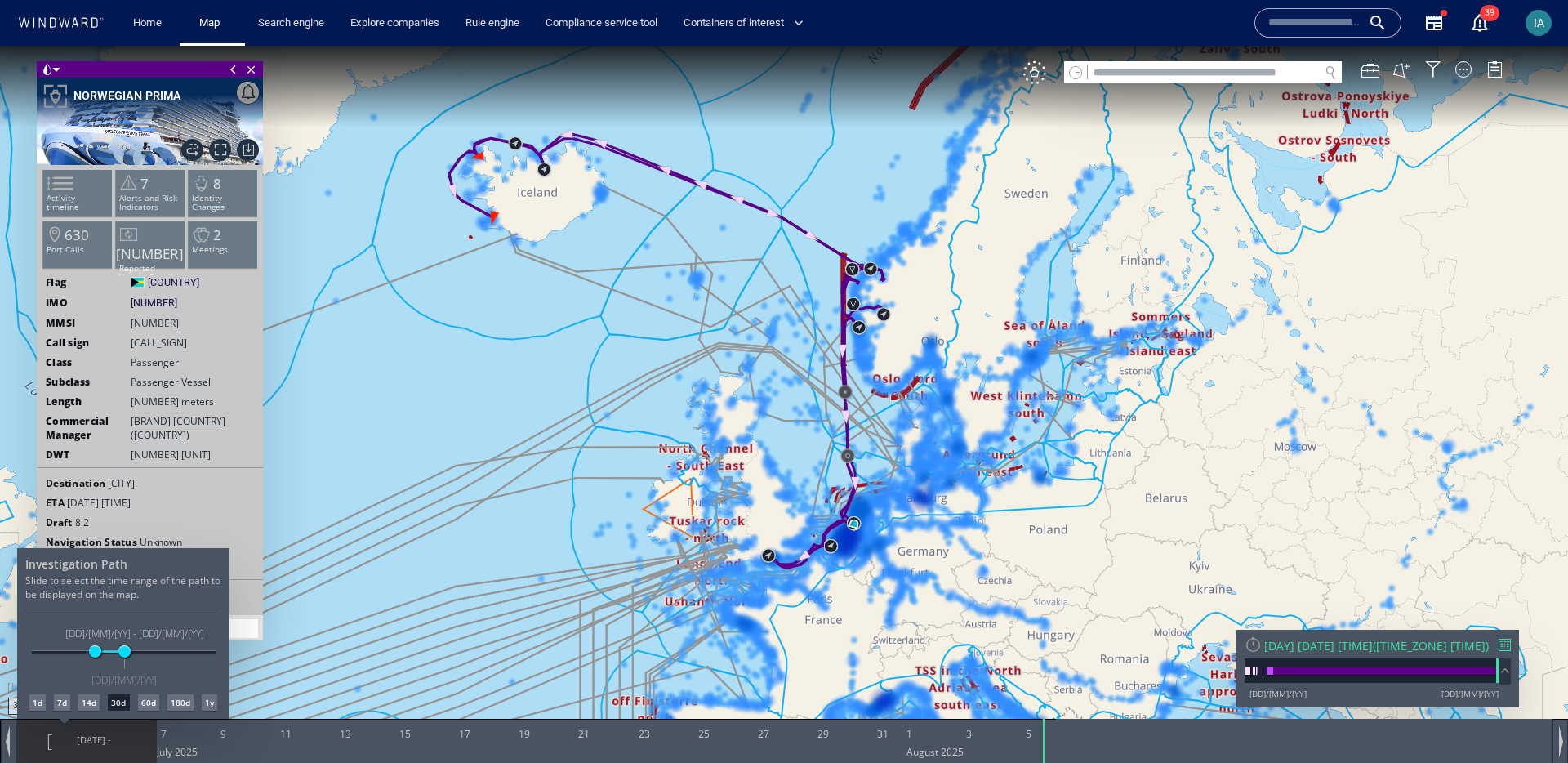 click on "7d" at bounding box center [62, 703] 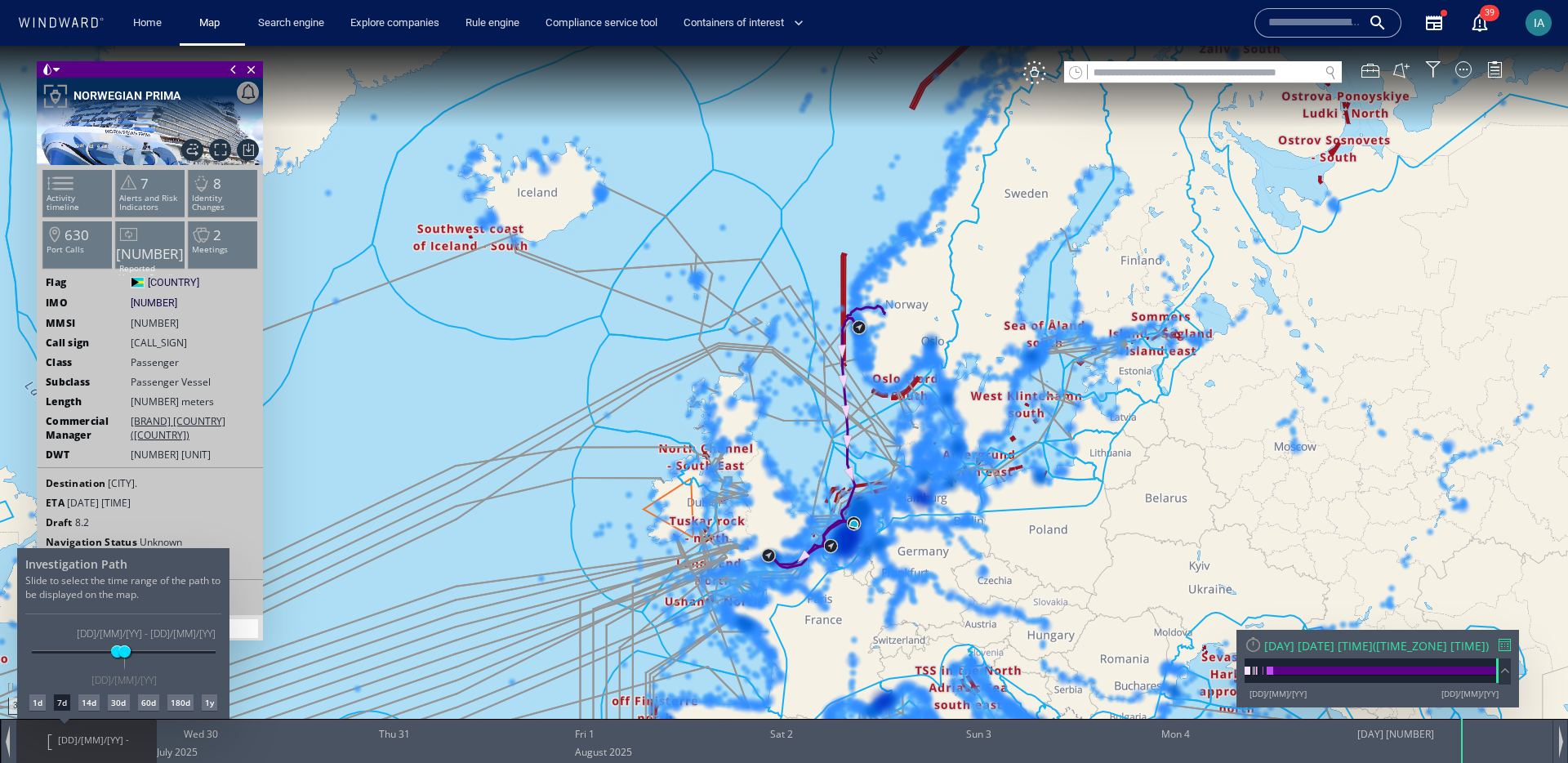 click at bounding box center (784, 404) 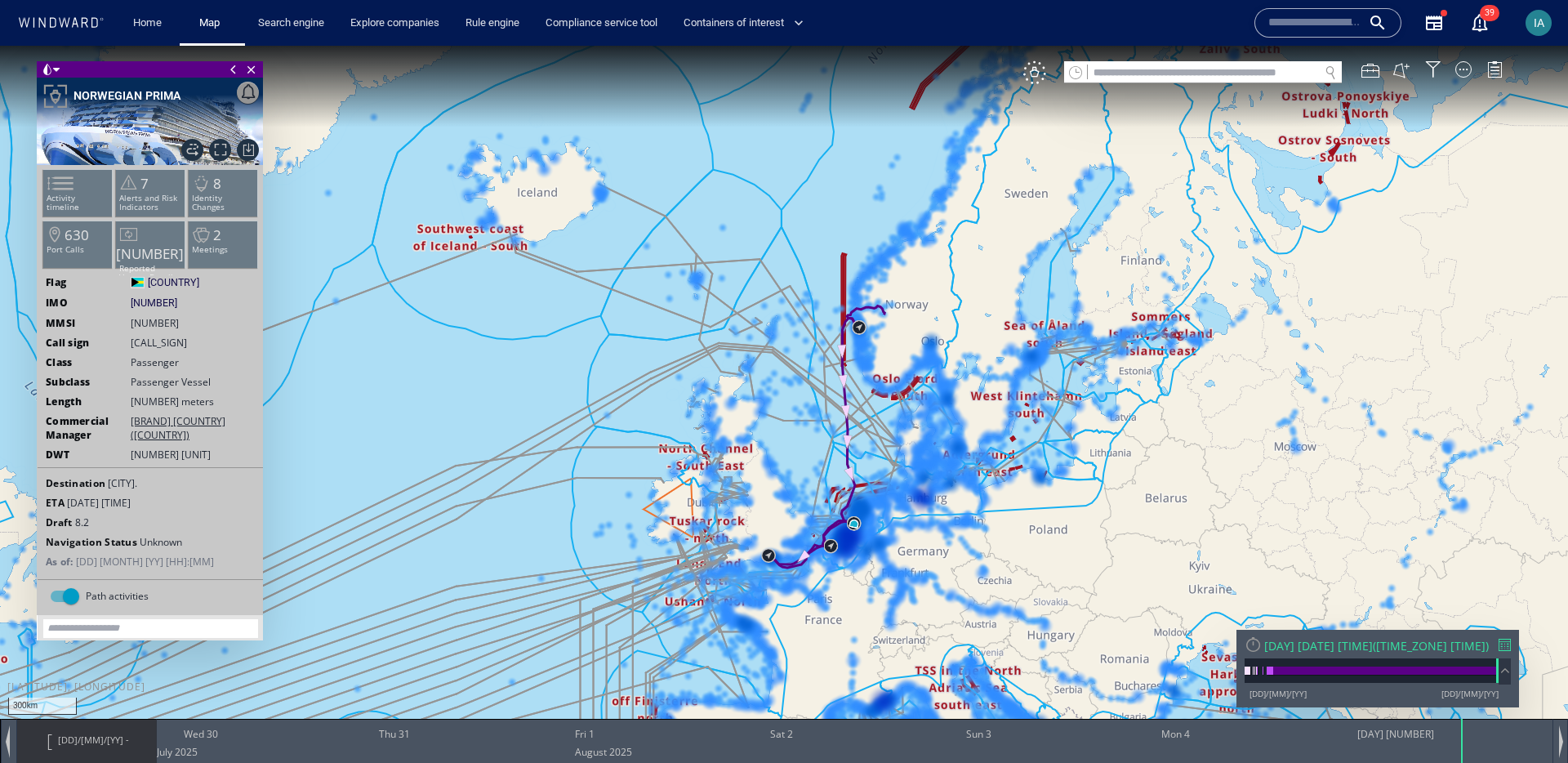 click at bounding box center [784, 396] 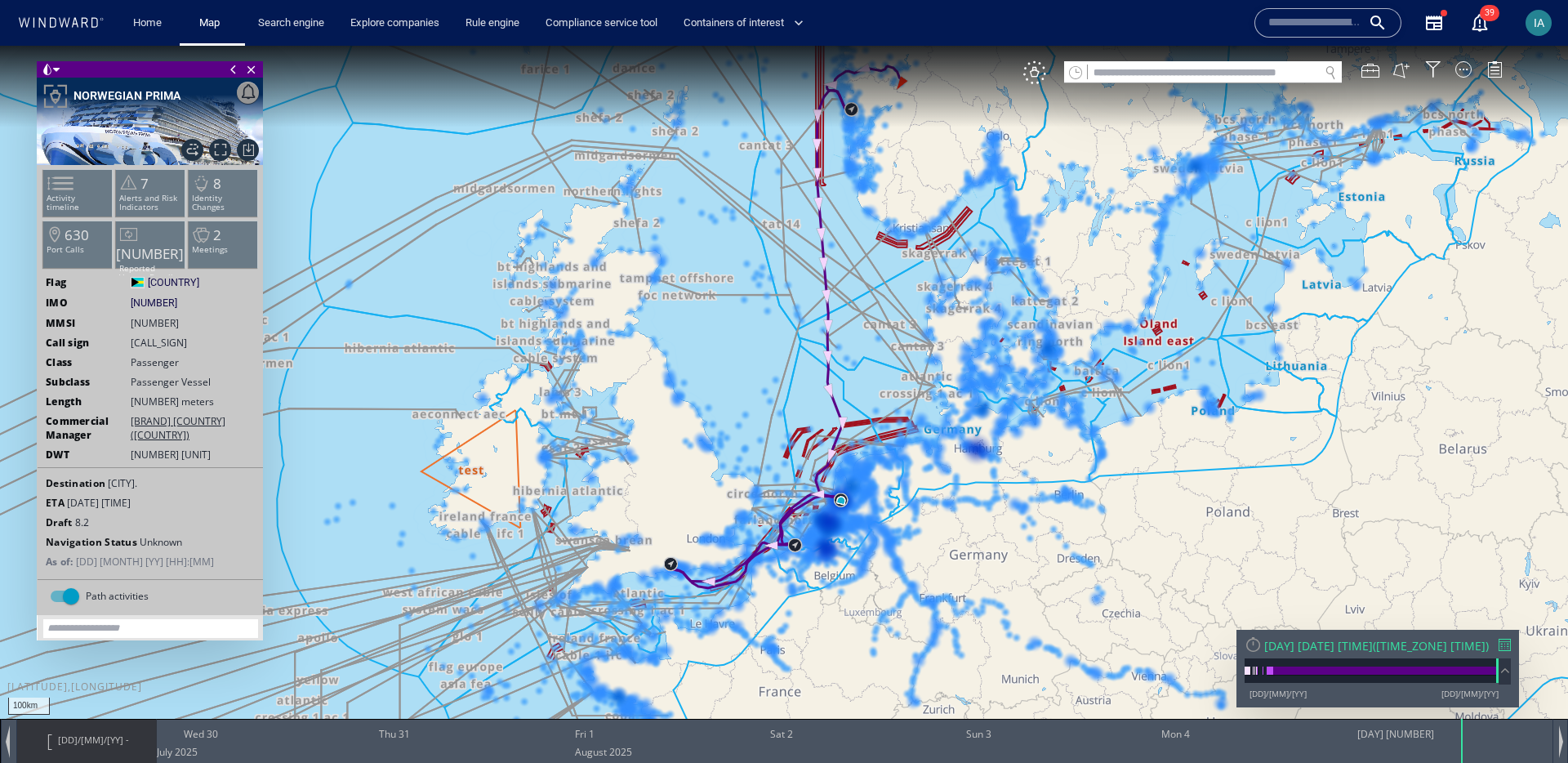 click at bounding box center [784, 396] 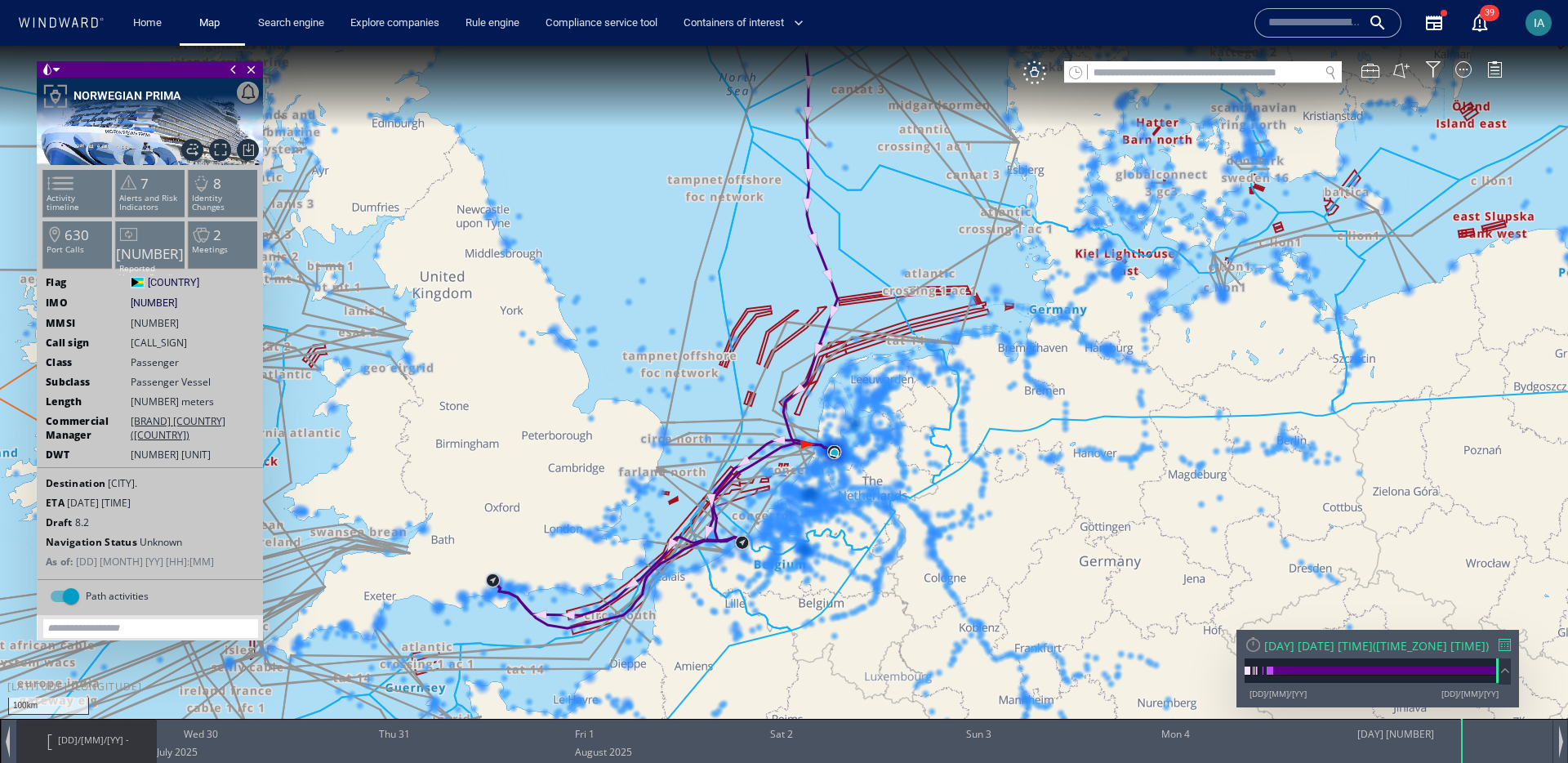click at bounding box center [784, 396] 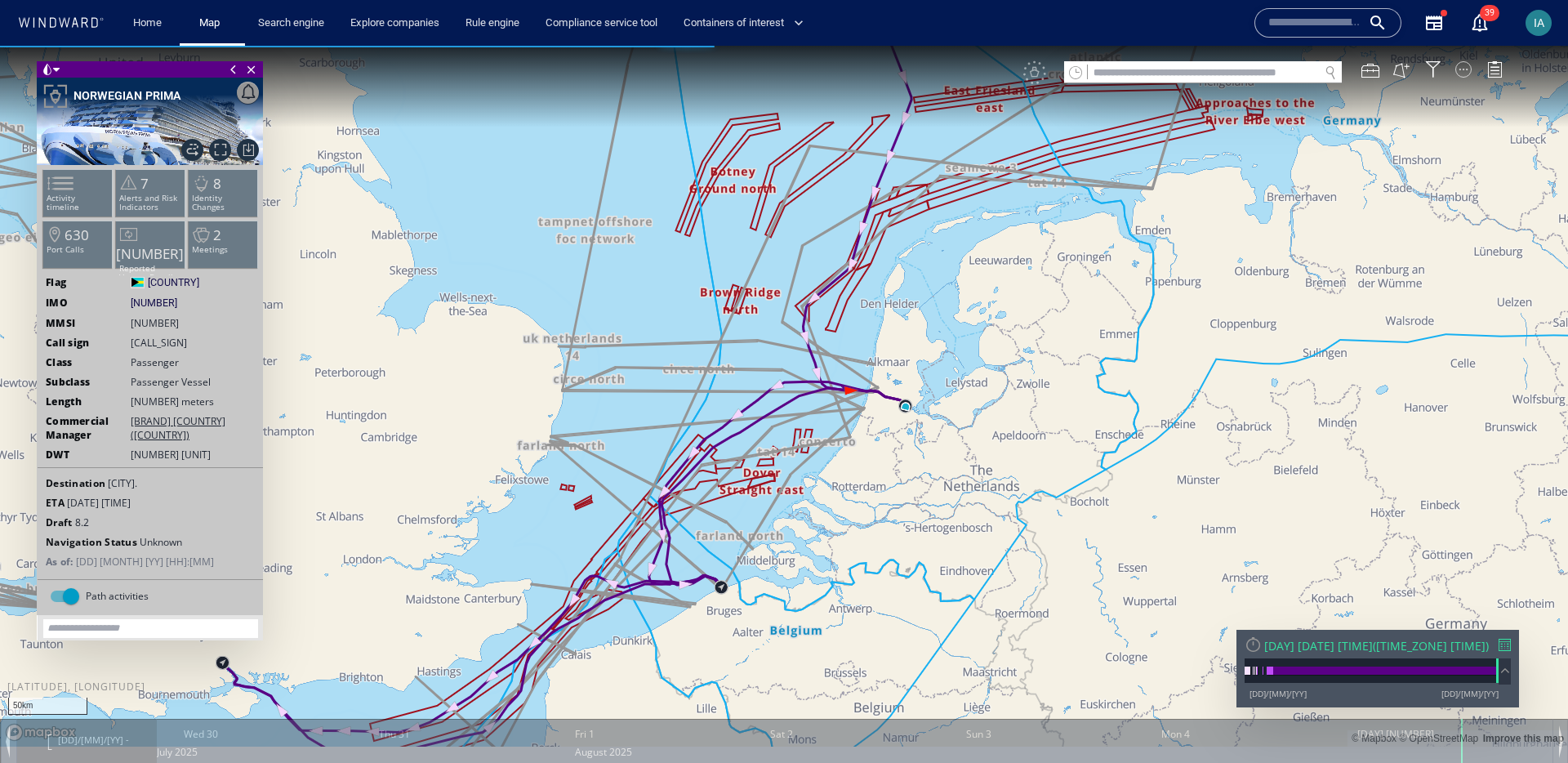 click at bounding box center (1463, 69) 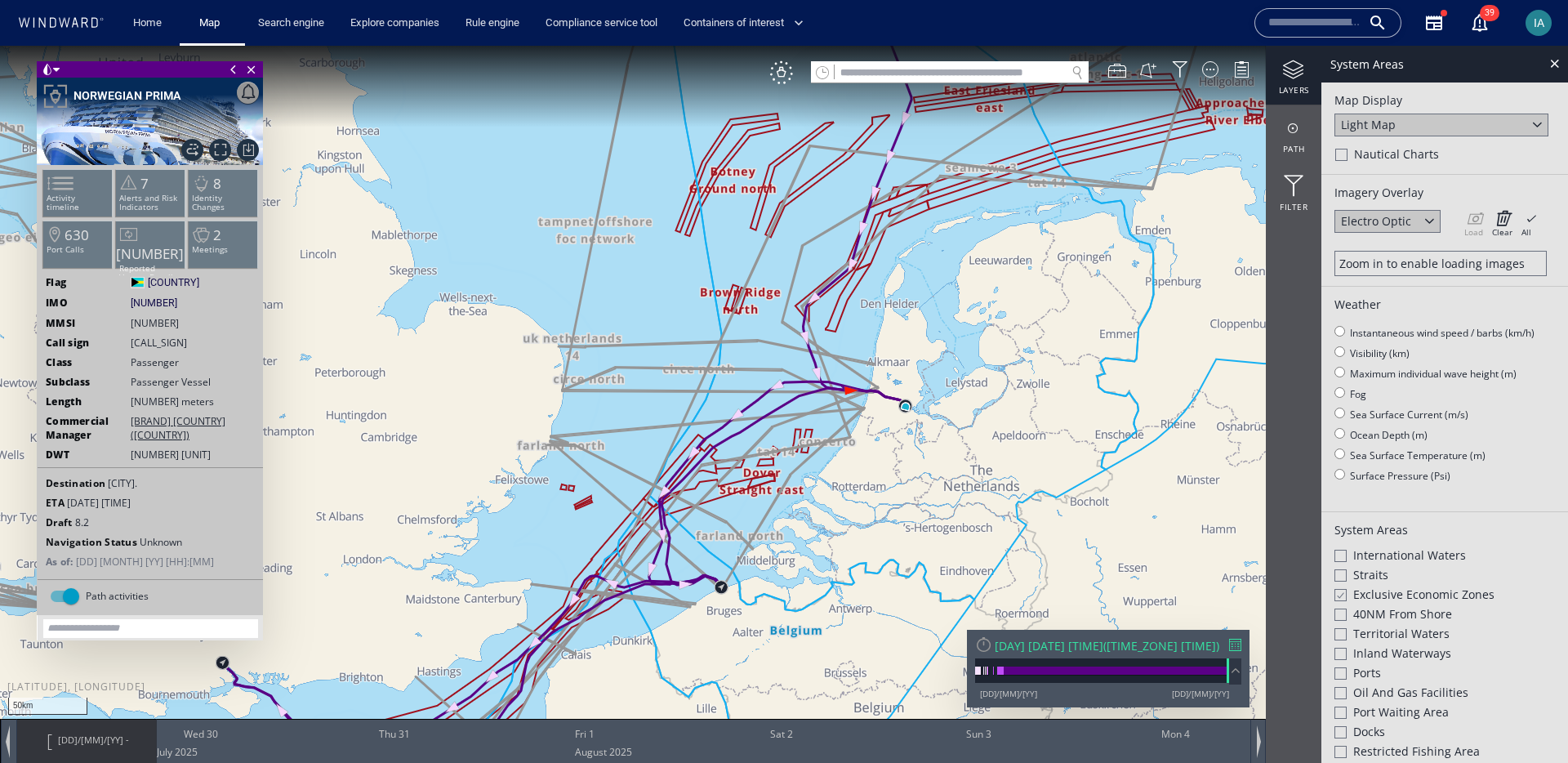click 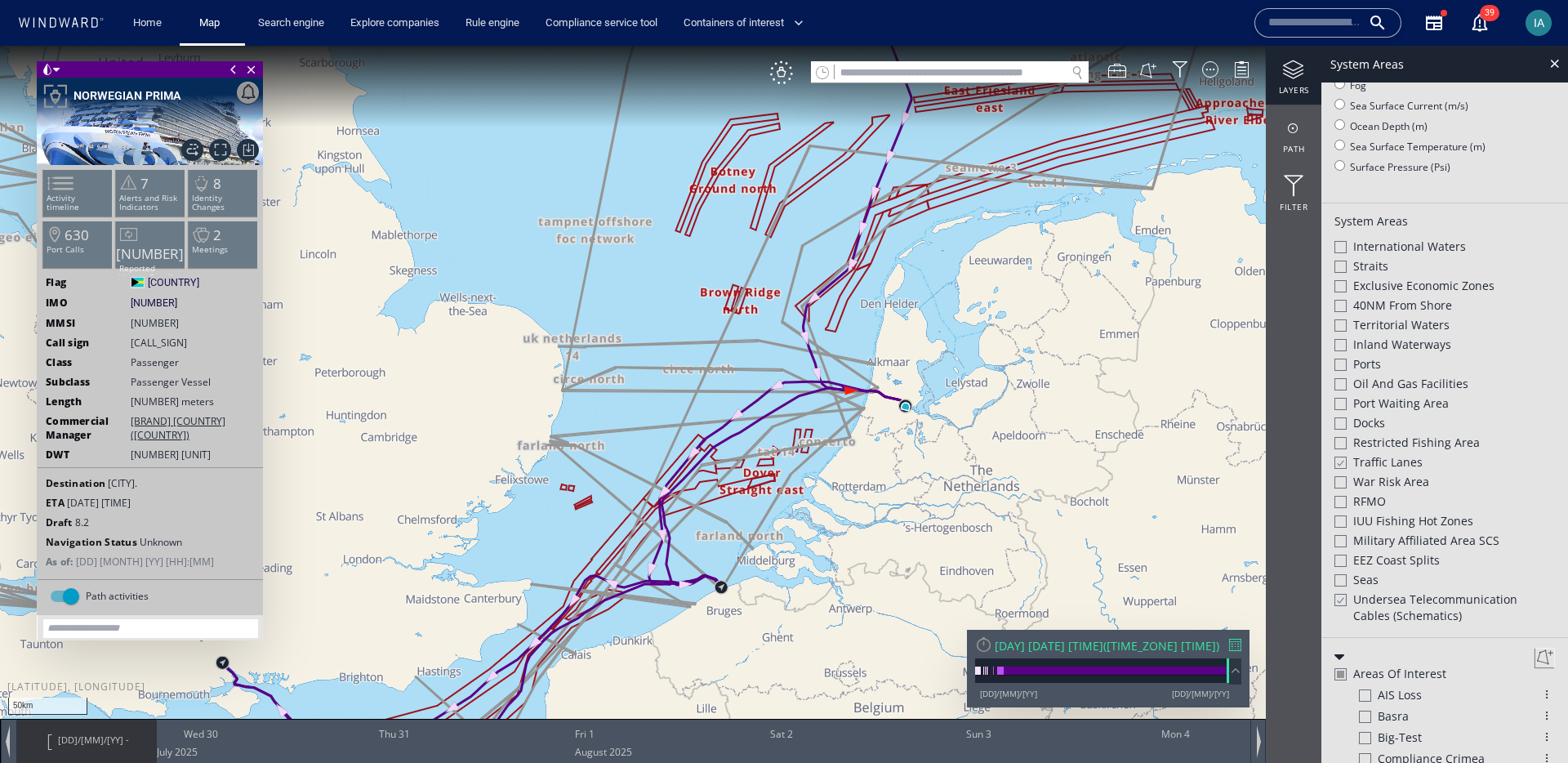 scroll, scrollTop: 318, scrollLeft: 0, axis: vertical 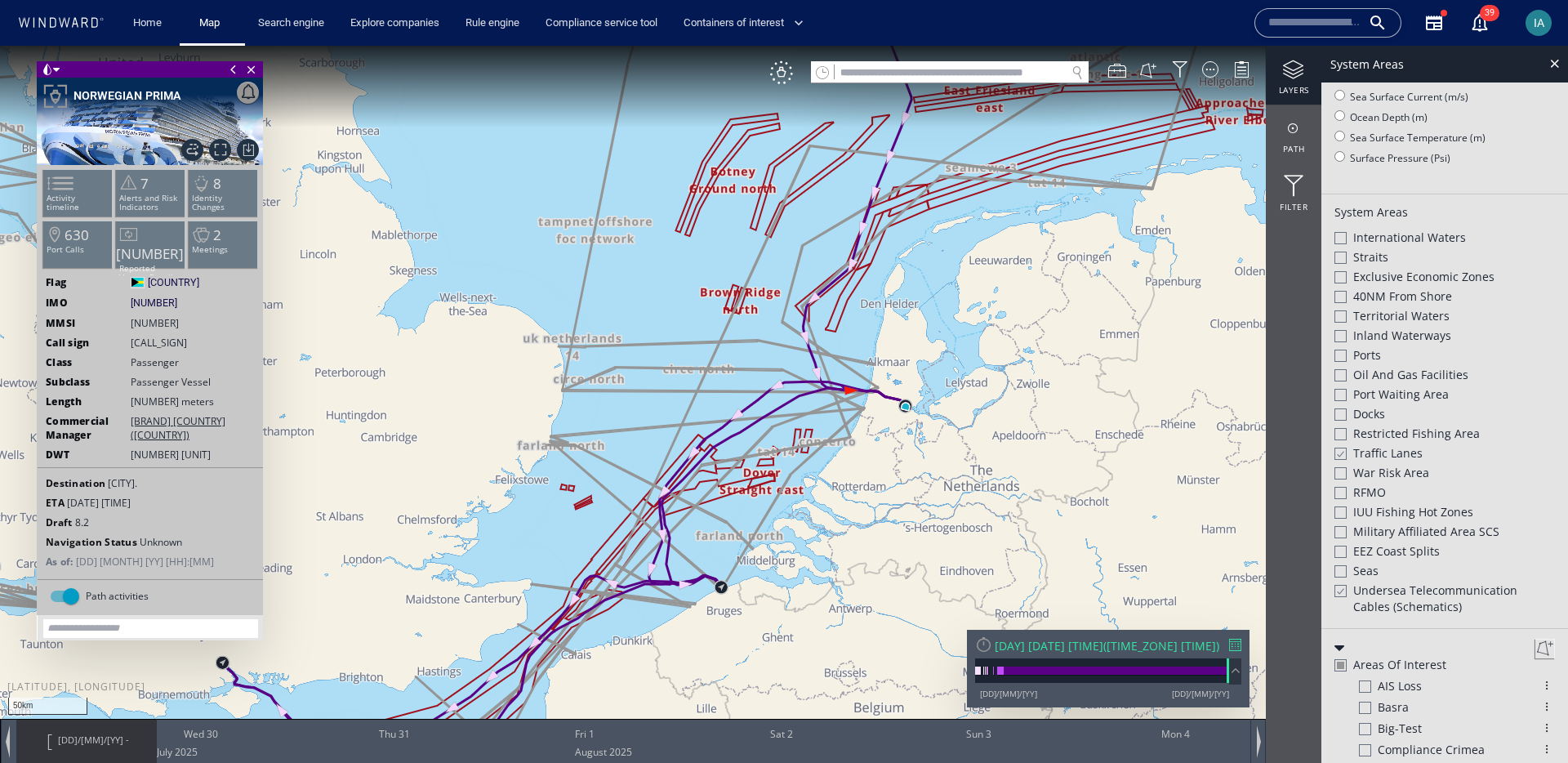 click 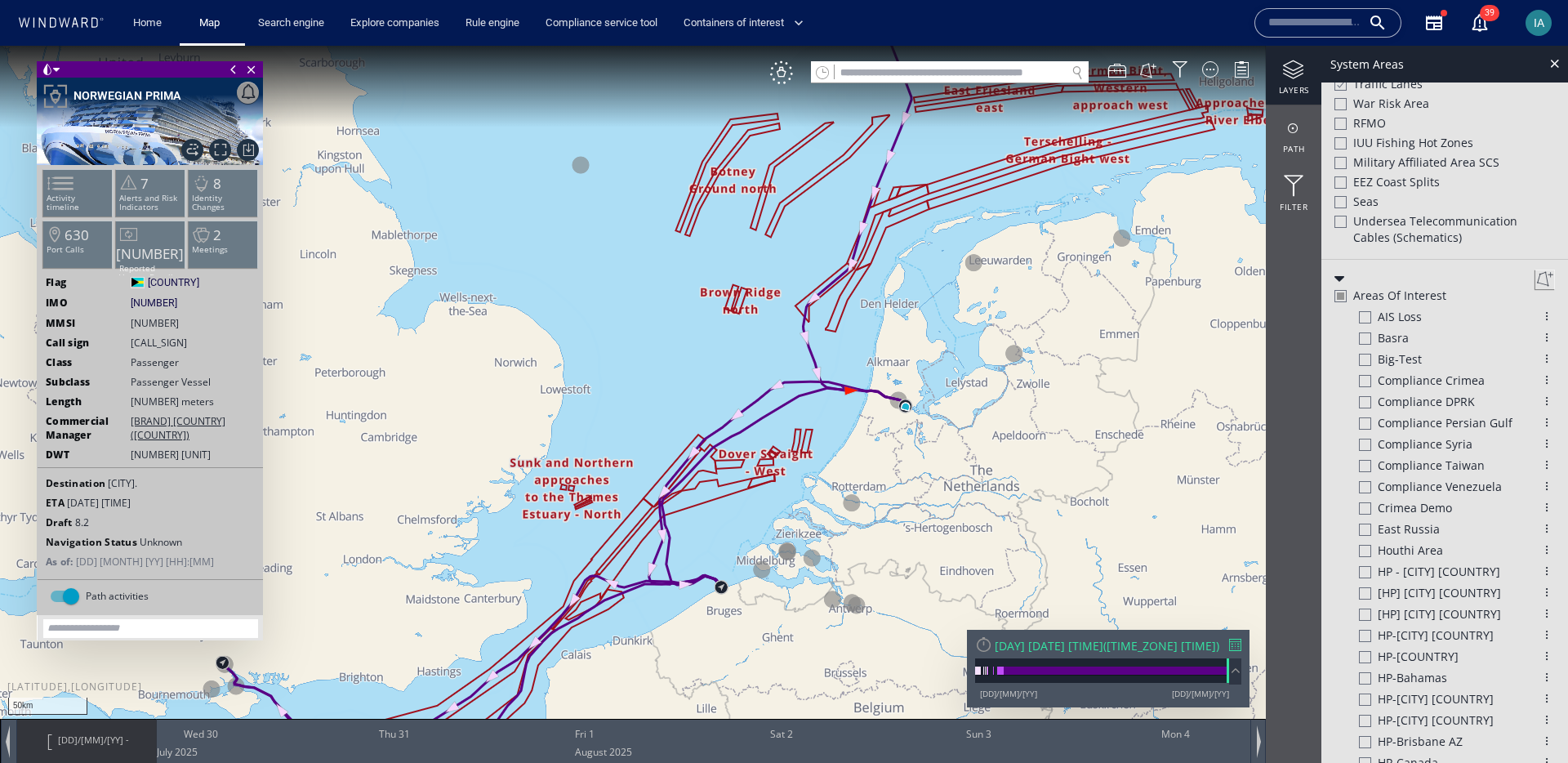 scroll, scrollTop: 707, scrollLeft: 0, axis: vertical 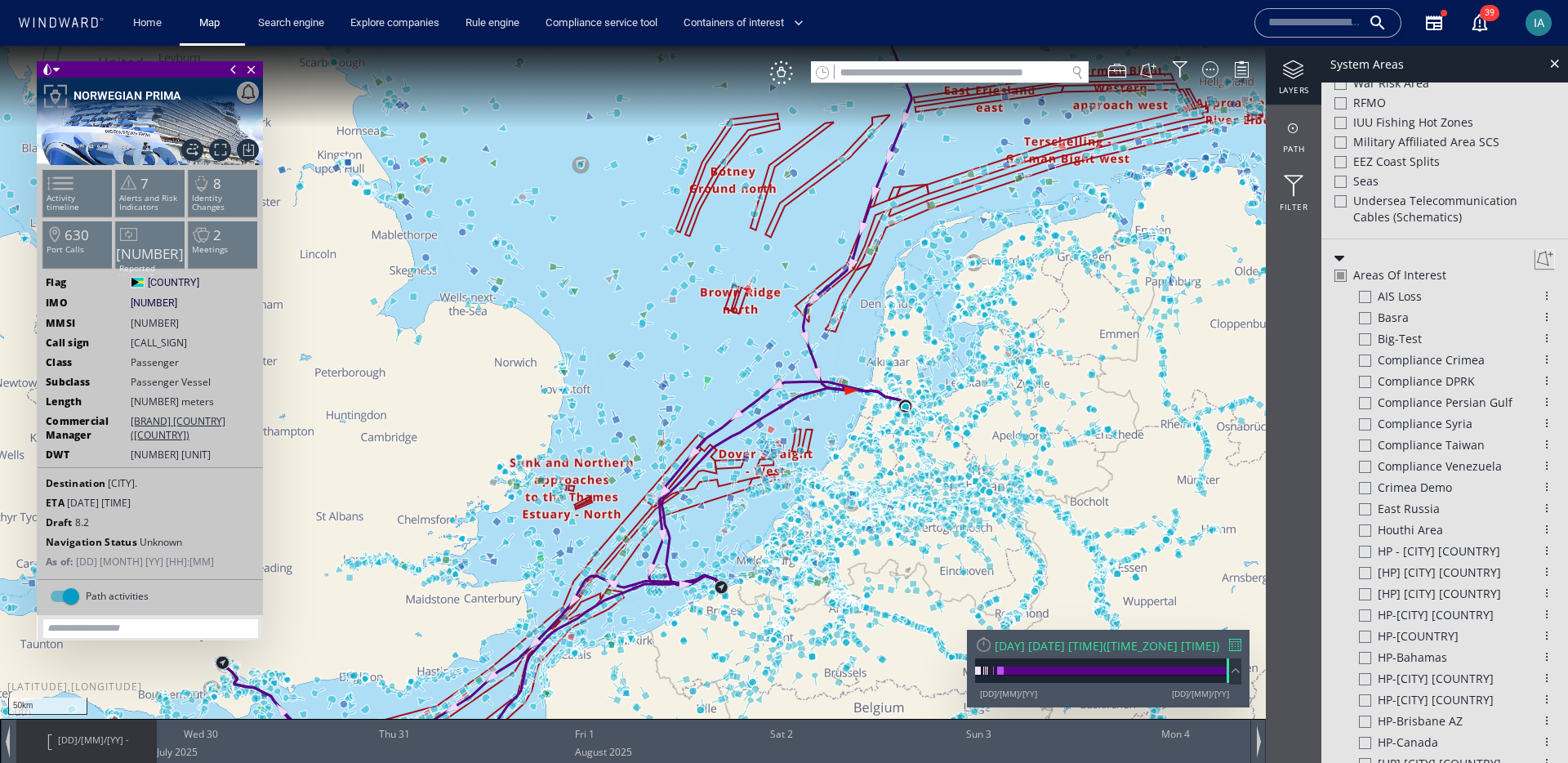 click 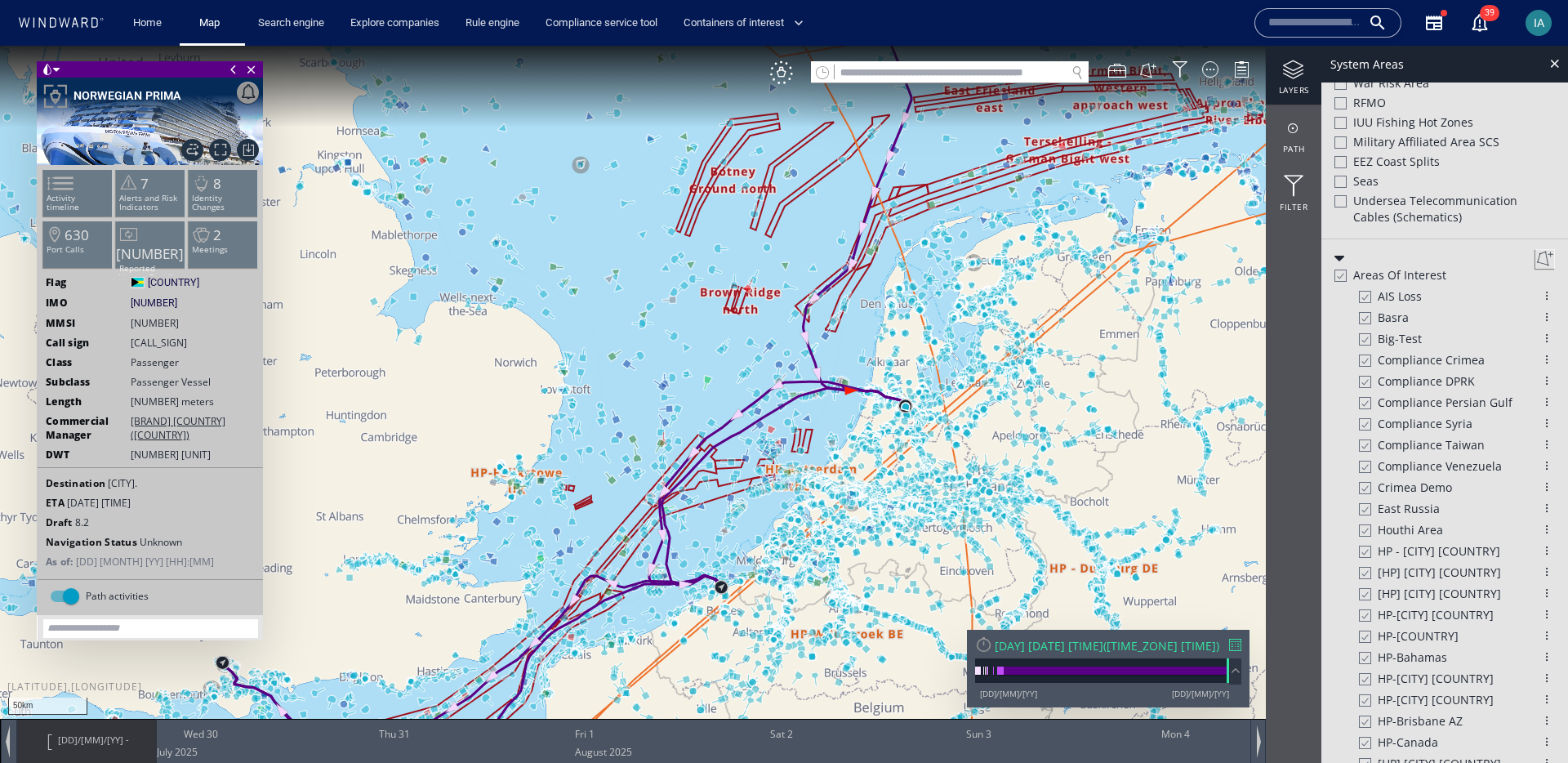 click 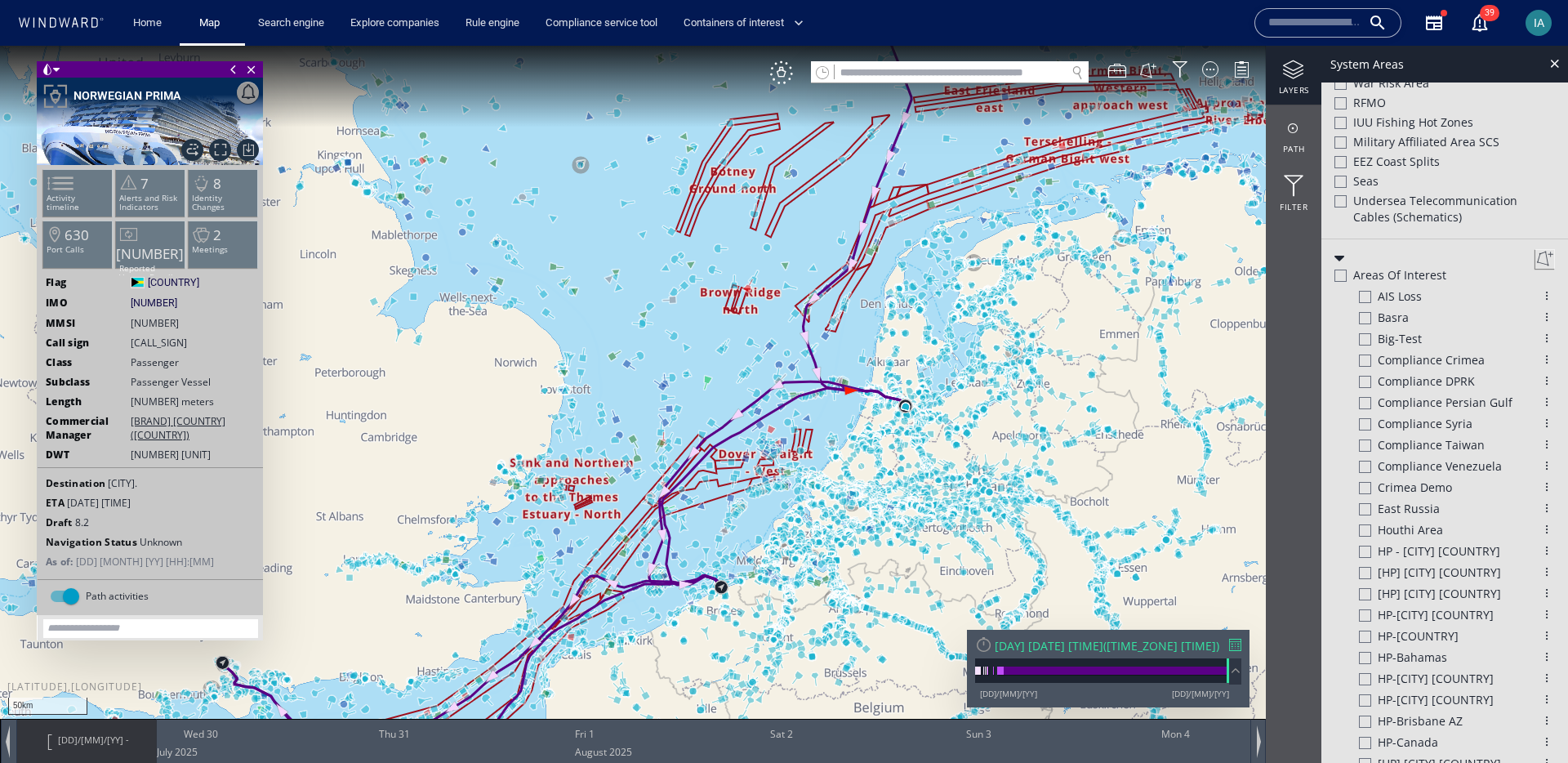 click 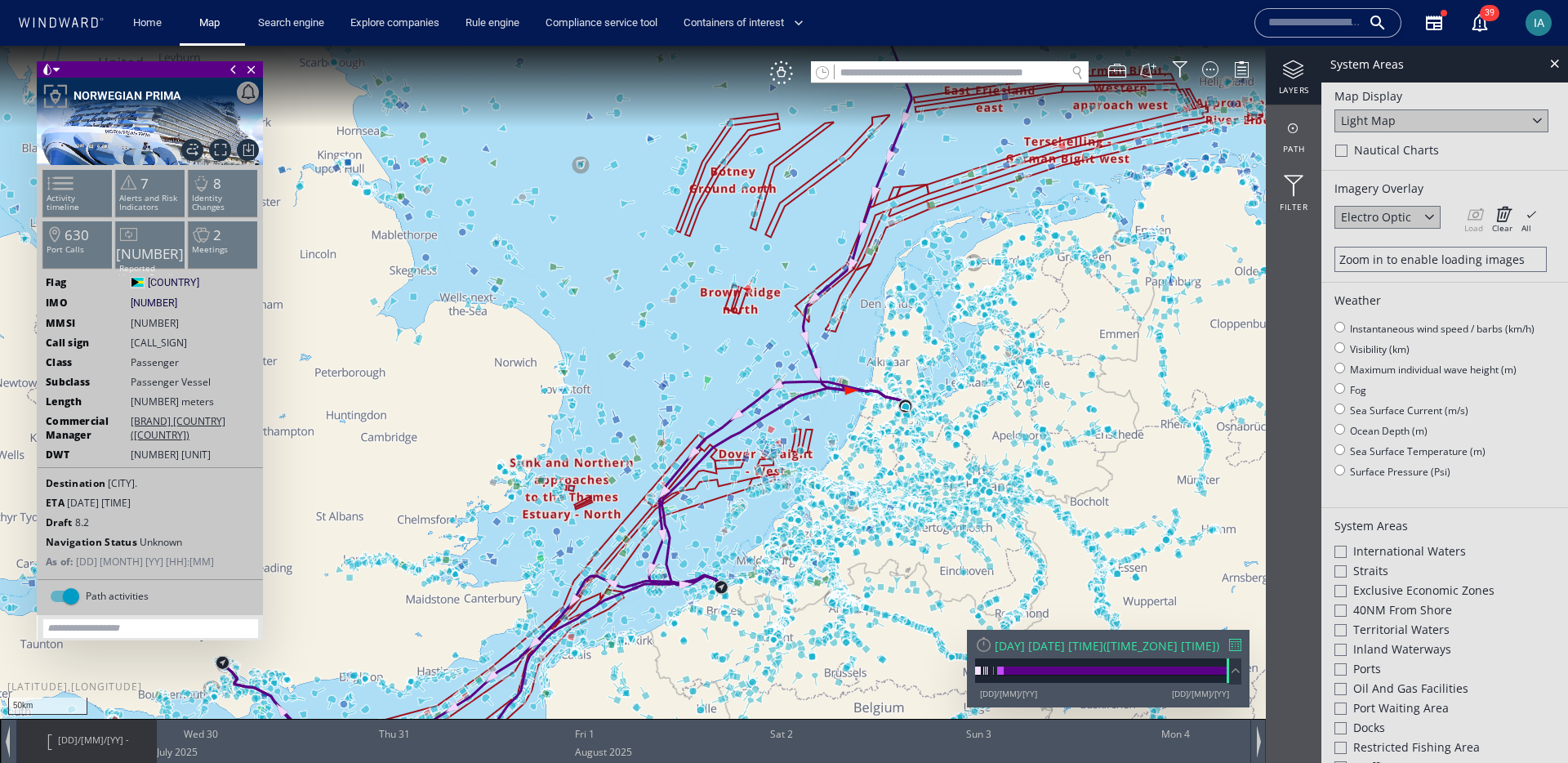 scroll, scrollTop: 0, scrollLeft: 0, axis: both 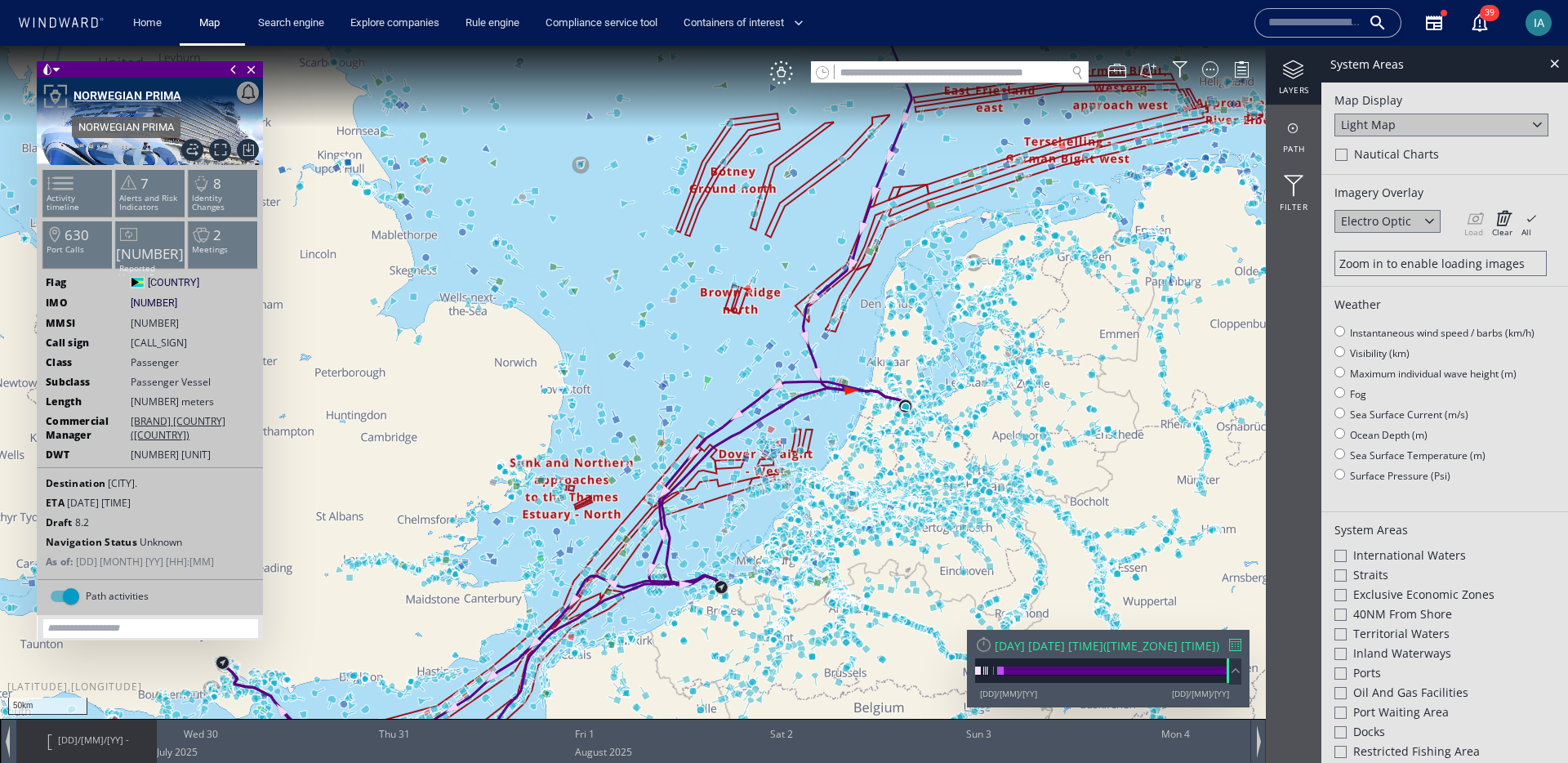 click on "NORWEGIAN PRIMA" at bounding box center [127, 96] 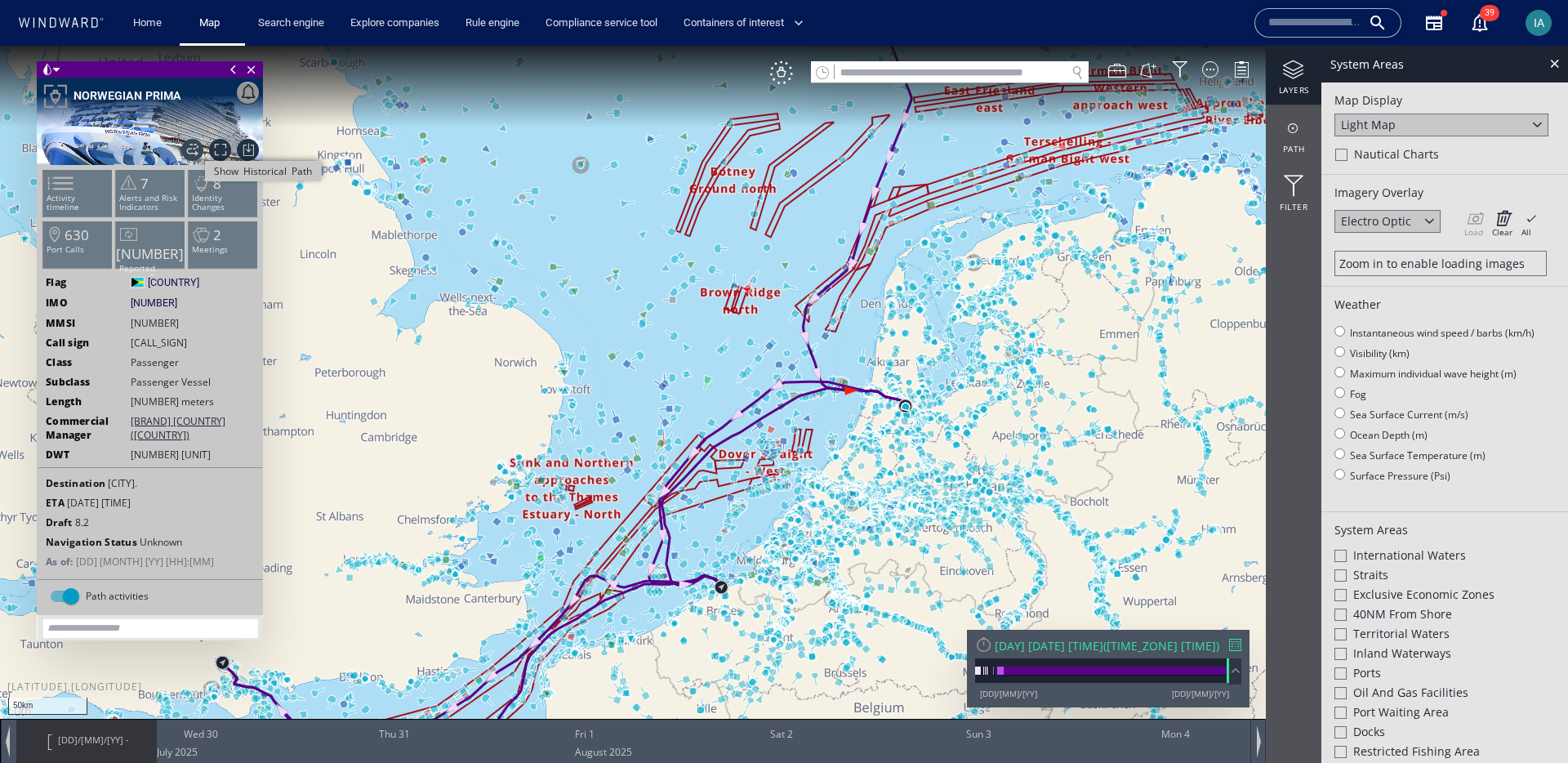 click on "Show Historical Path" at bounding box center (192, 149) 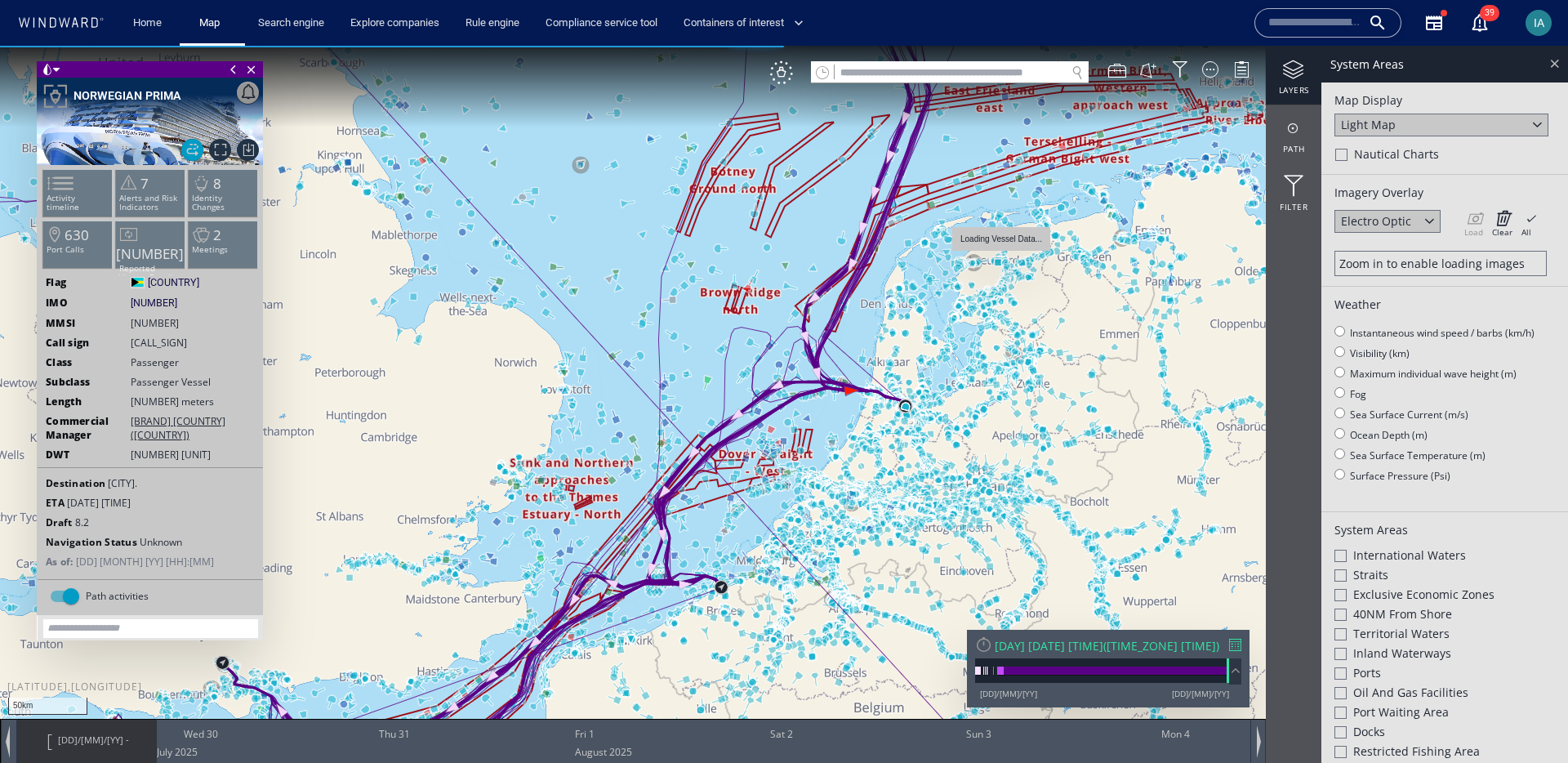 click 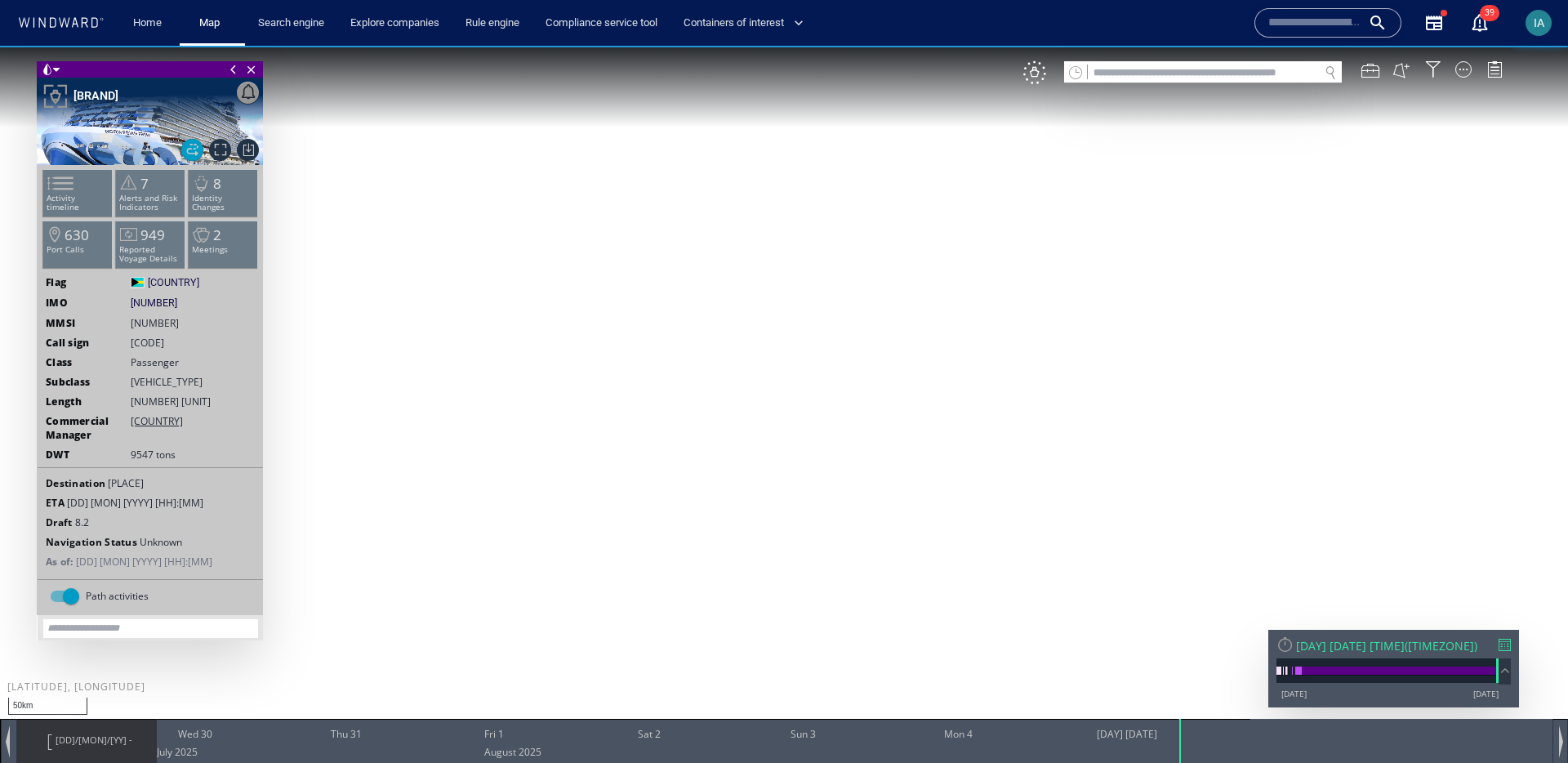 scroll, scrollTop: 0, scrollLeft: 0, axis: both 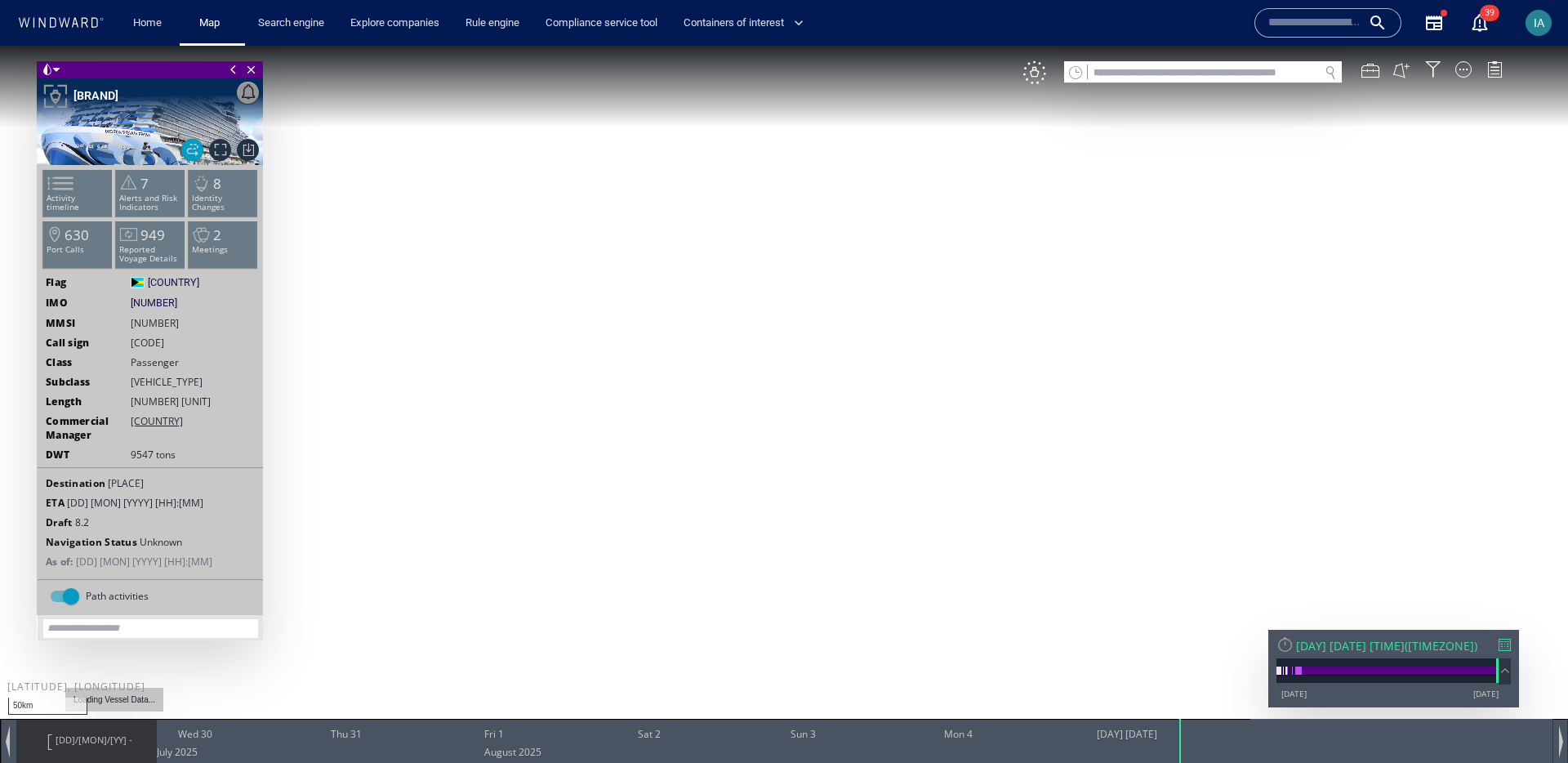 click on "[DD]/[MON]/[YY] -" at bounding box center (94, 739) 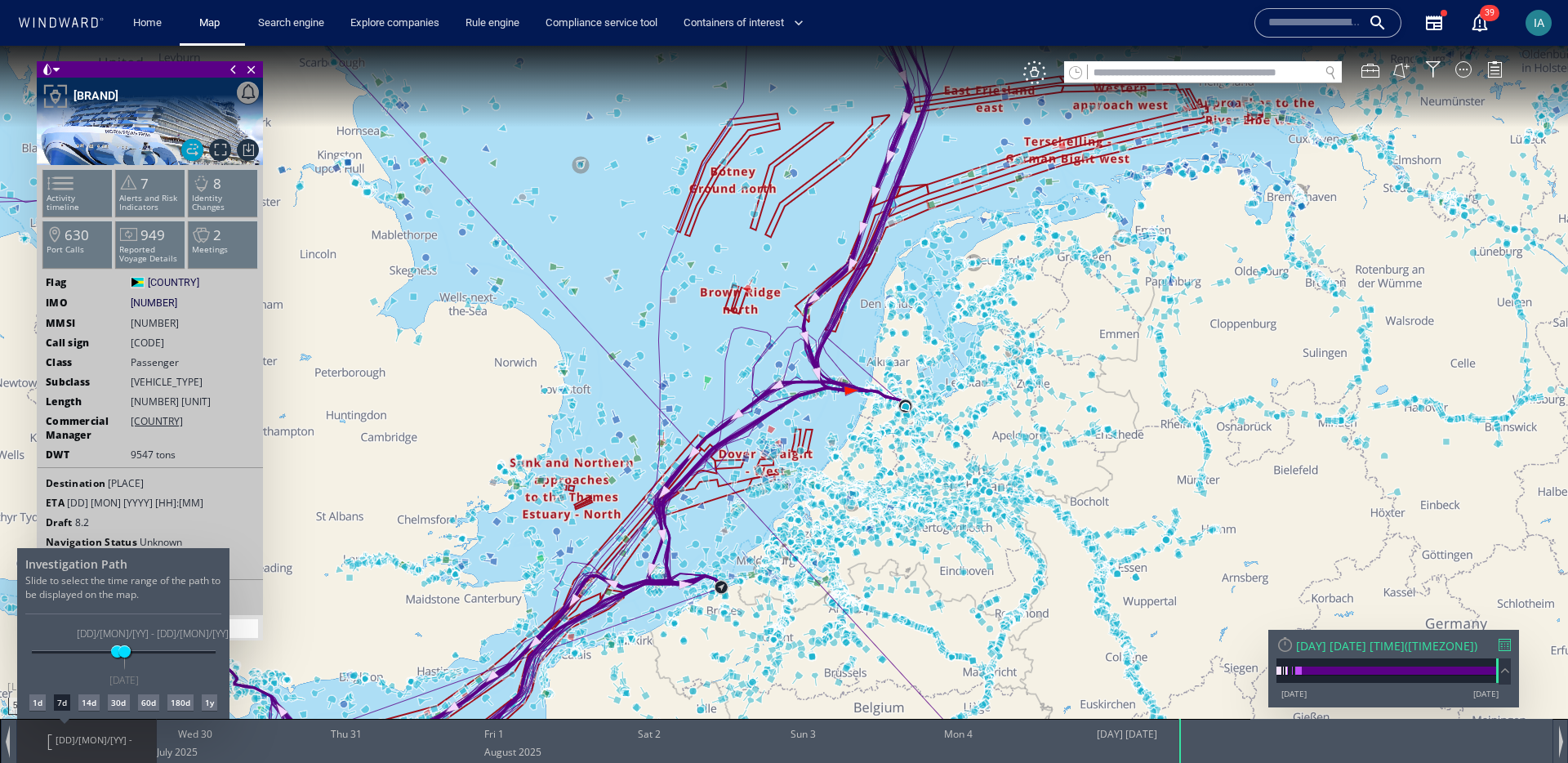 click on "7d" at bounding box center [62, 703] 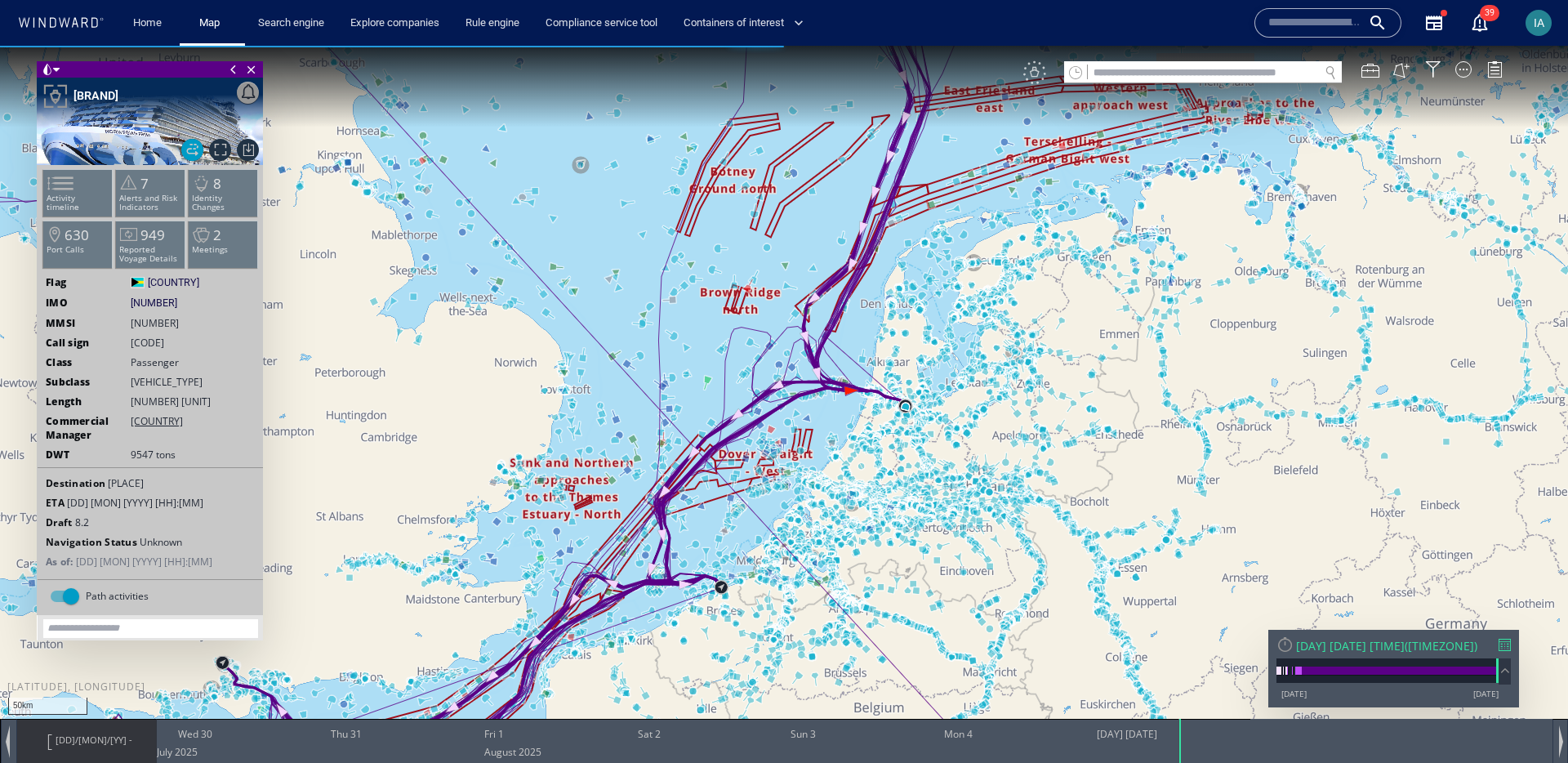 click on "VM" at bounding box center [1035, 73] 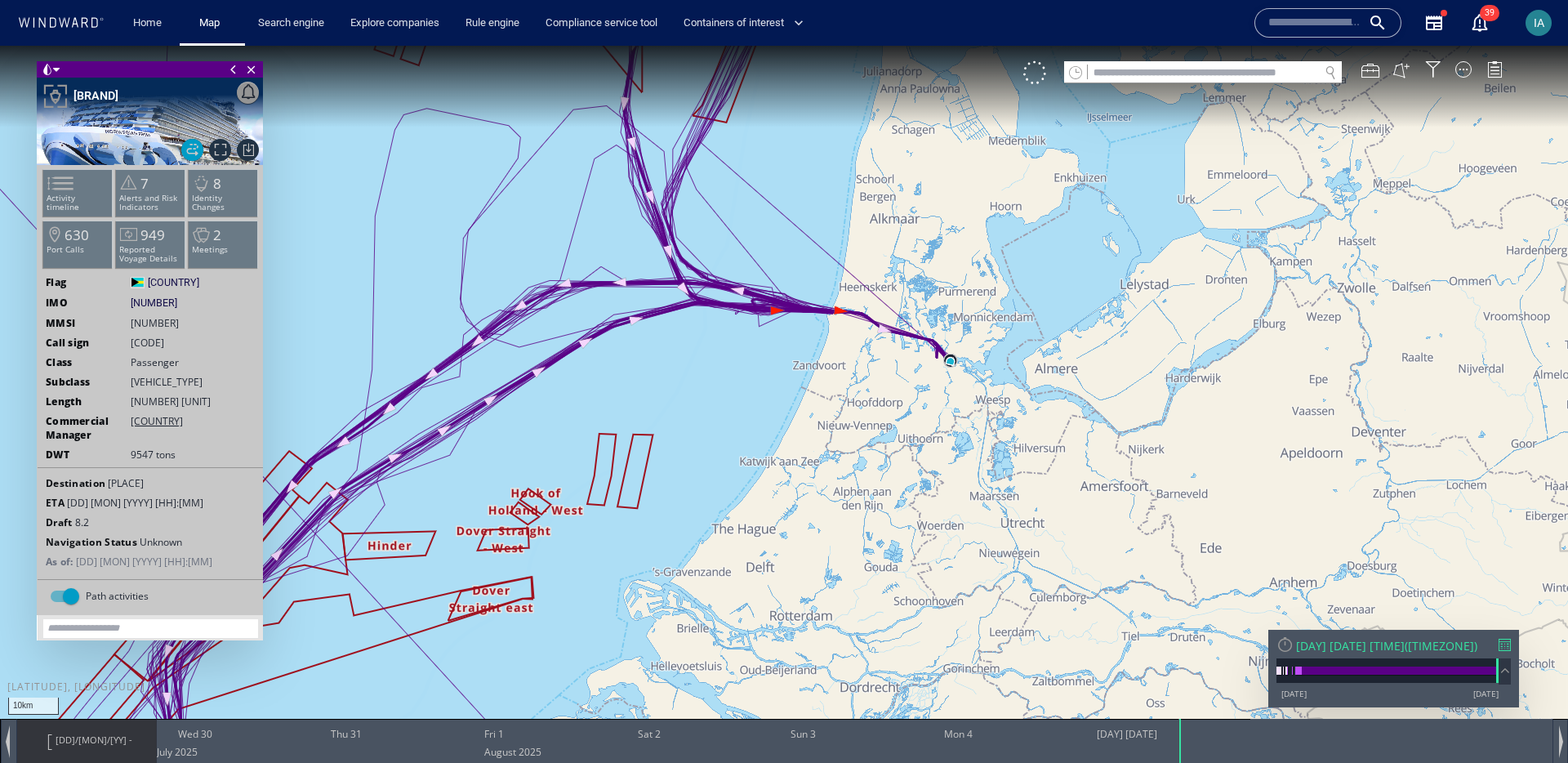 drag, startPoint x: 852, startPoint y: 352, endPoint x: 788, endPoint y: 448, distance: 115.3776 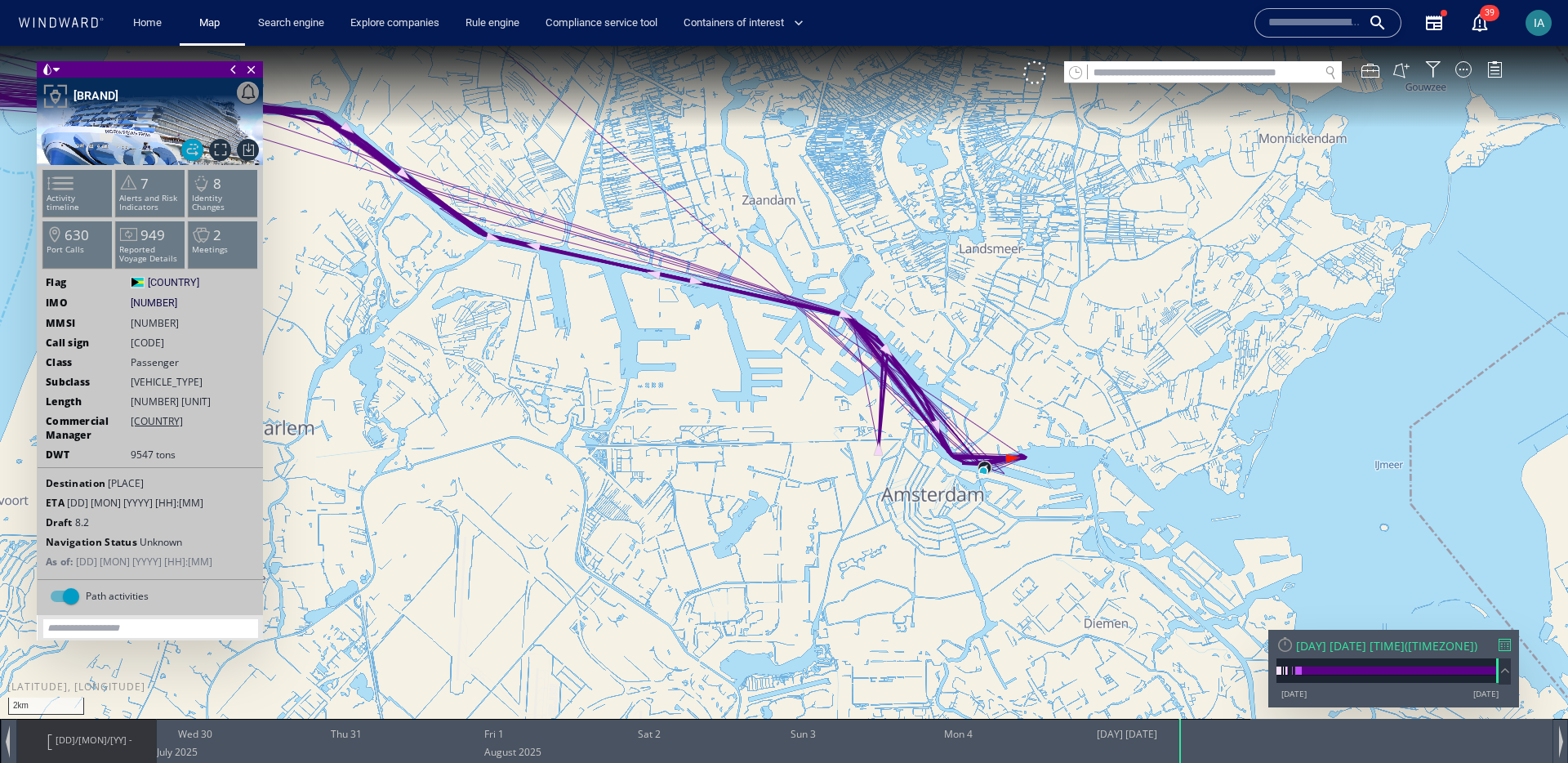 drag, startPoint x: 978, startPoint y: 458, endPoint x: 850, endPoint y: 462, distance: 128.0625 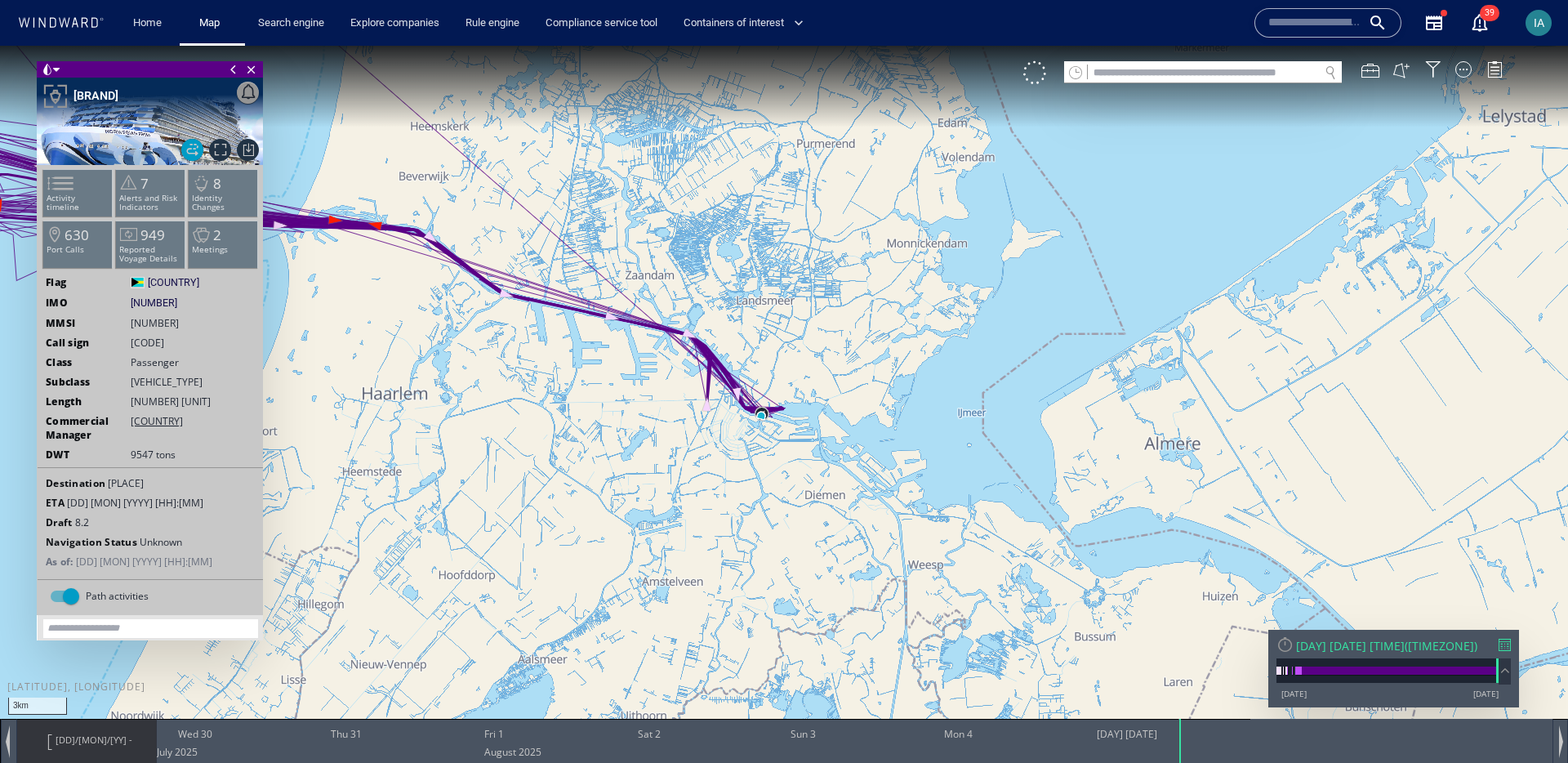 drag, startPoint x: 441, startPoint y: 332, endPoint x: 653, endPoint y: 412, distance: 226.59214 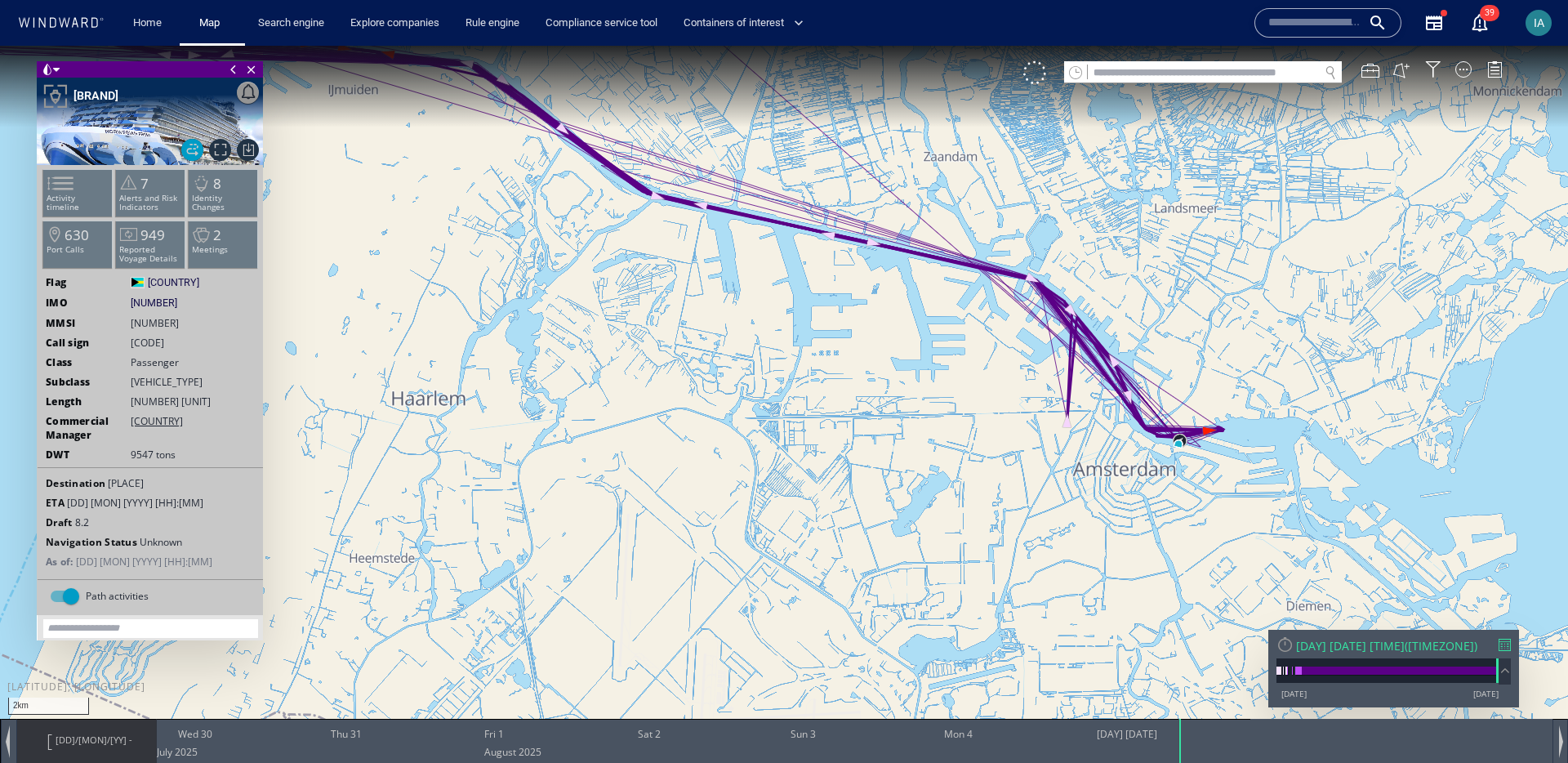 drag, startPoint x: 639, startPoint y: 363, endPoint x: 792, endPoint y: 488, distance: 197.57024 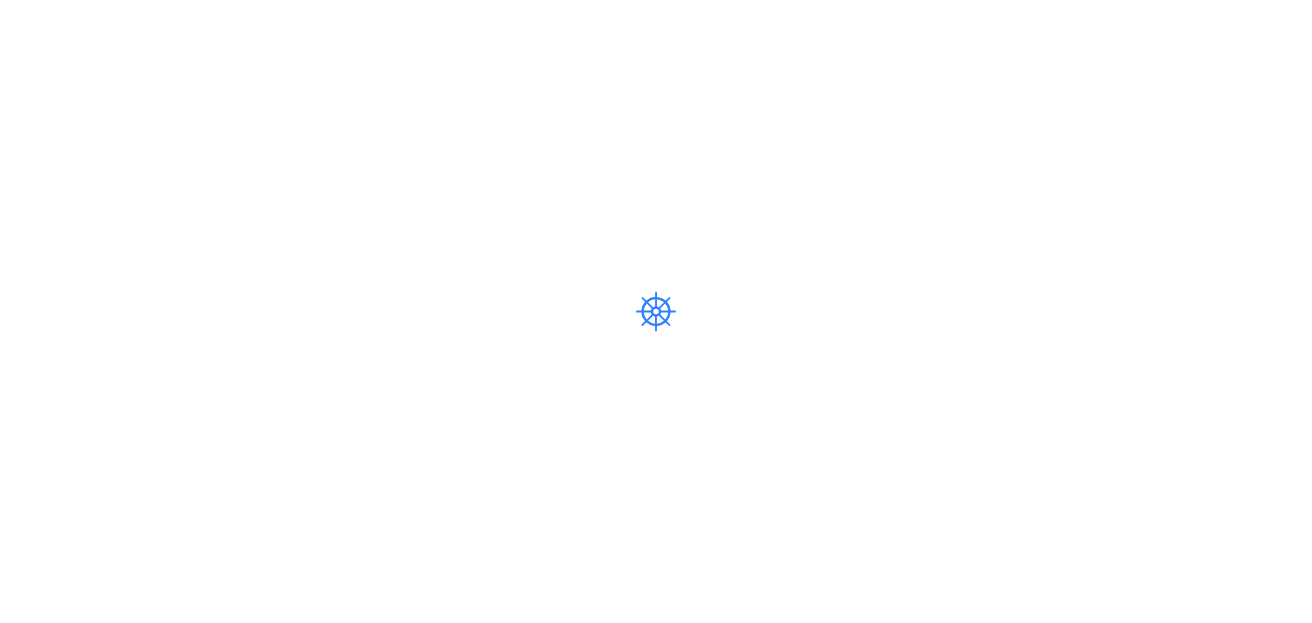 scroll, scrollTop: 0, scrollLeft: 0, axis: both 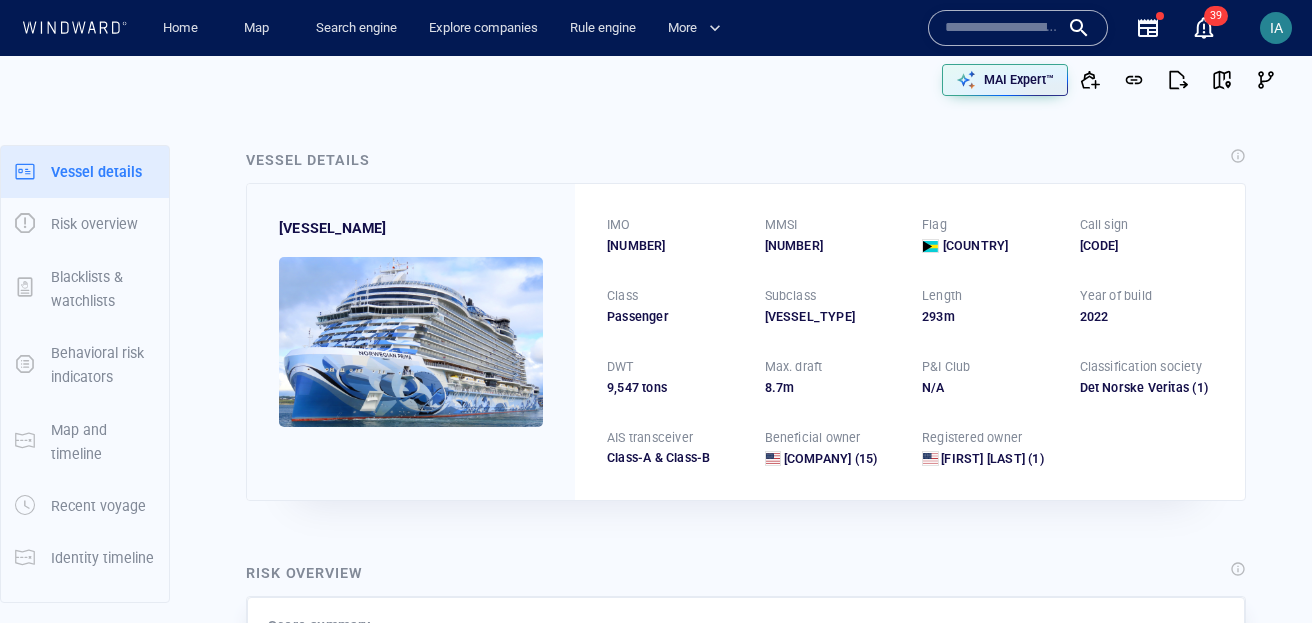 click at bounding box center [411, 342] 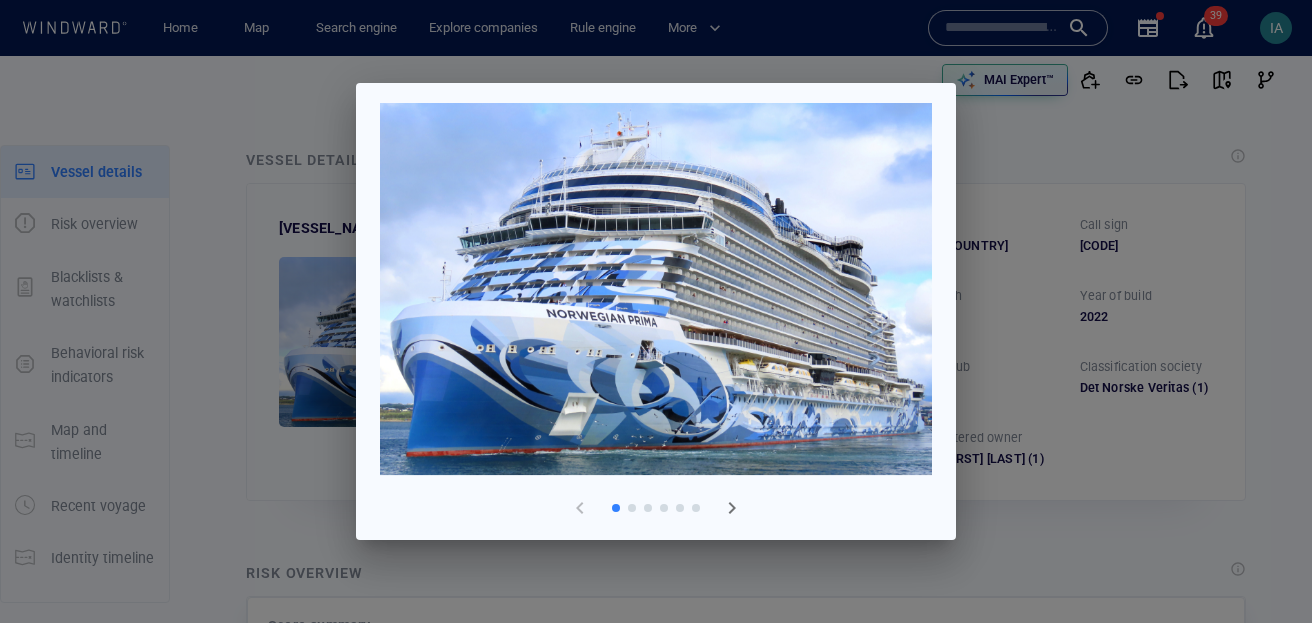click at bounding box center [732, 508] 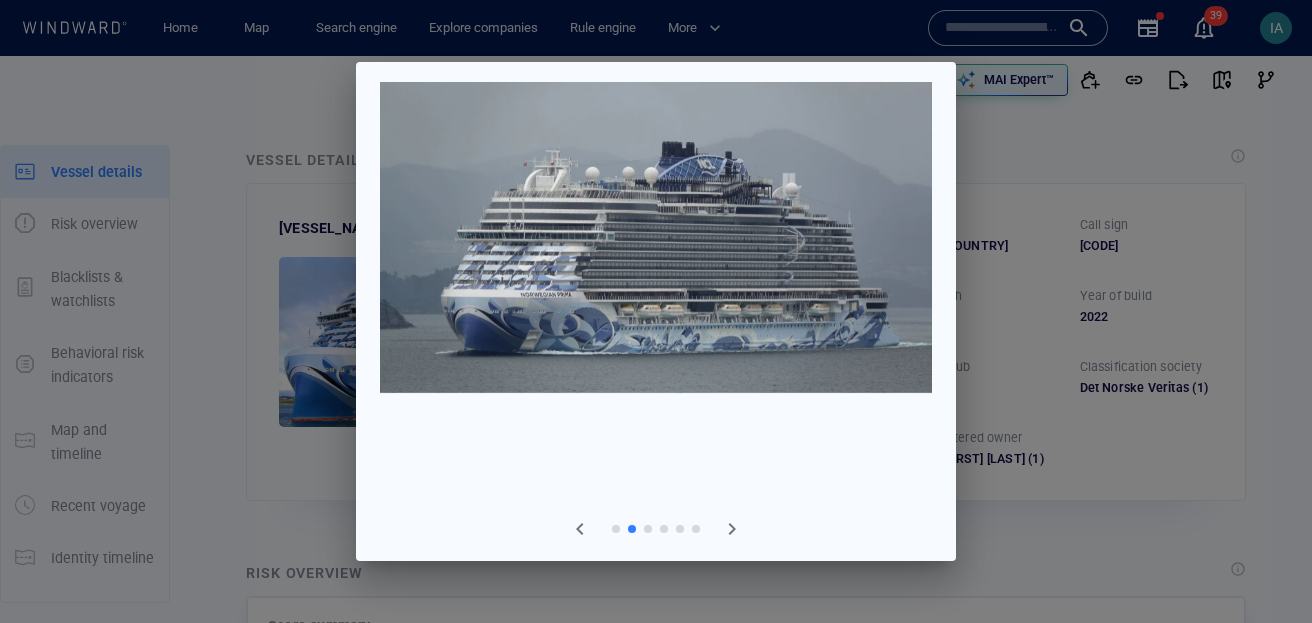 click at bounding box center (732, 529) 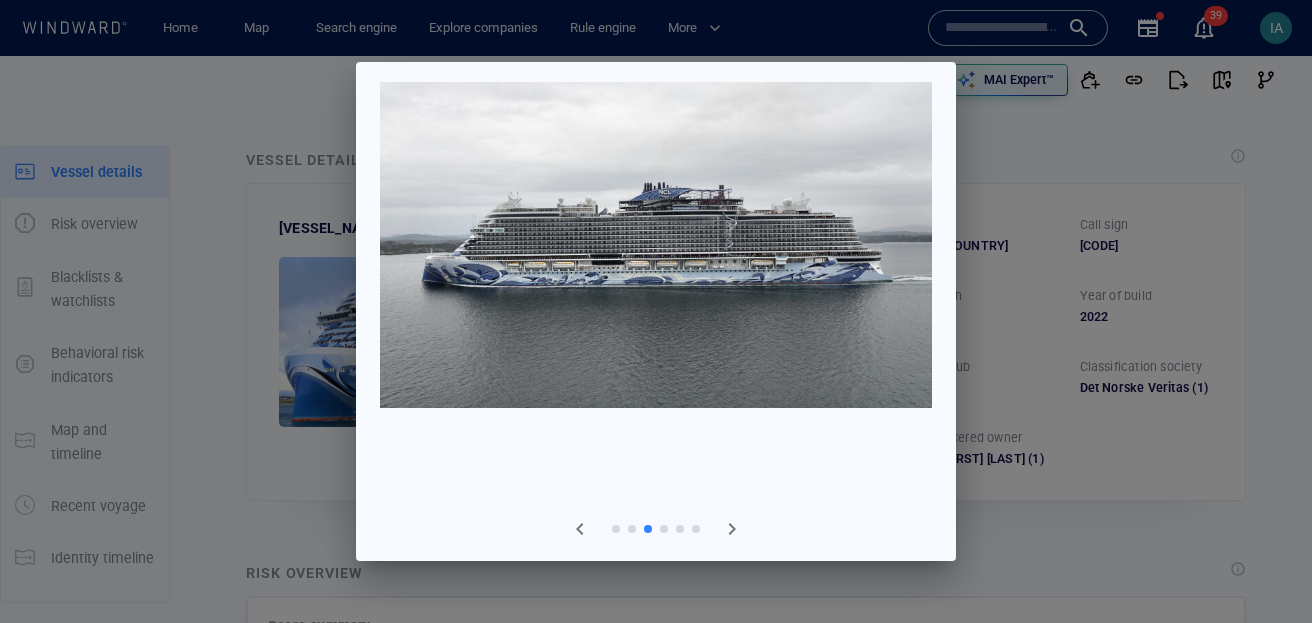 click at bounding box center (732, 529) 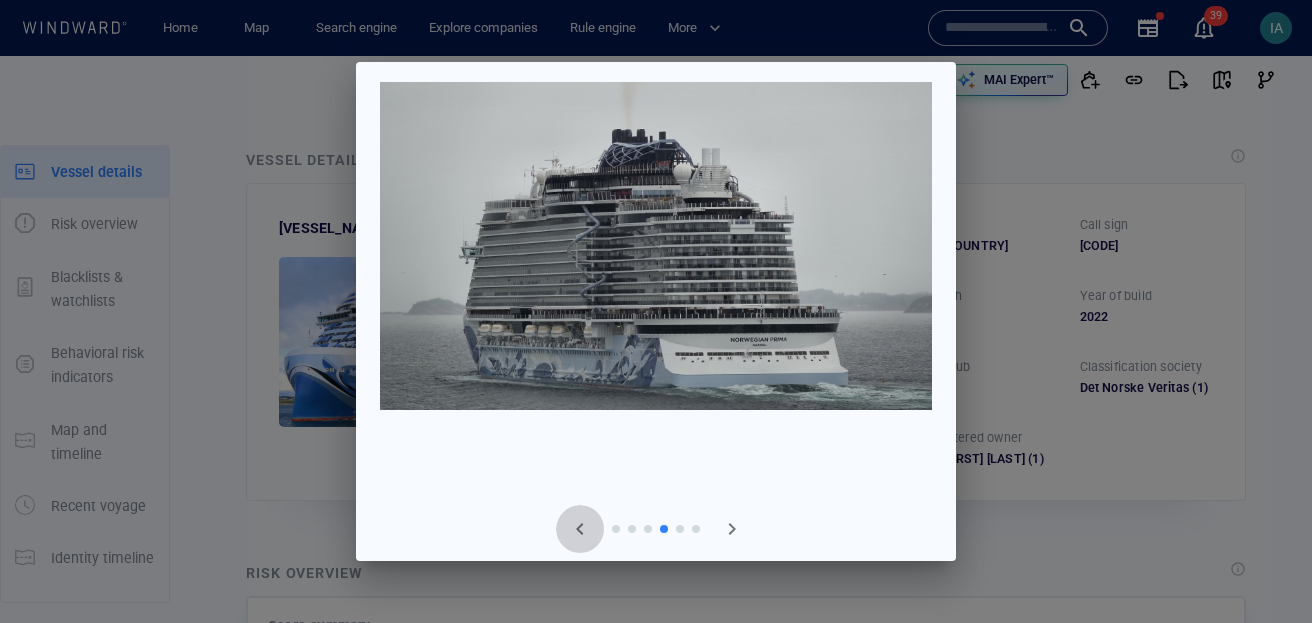 click at bounding box center [580, 529] 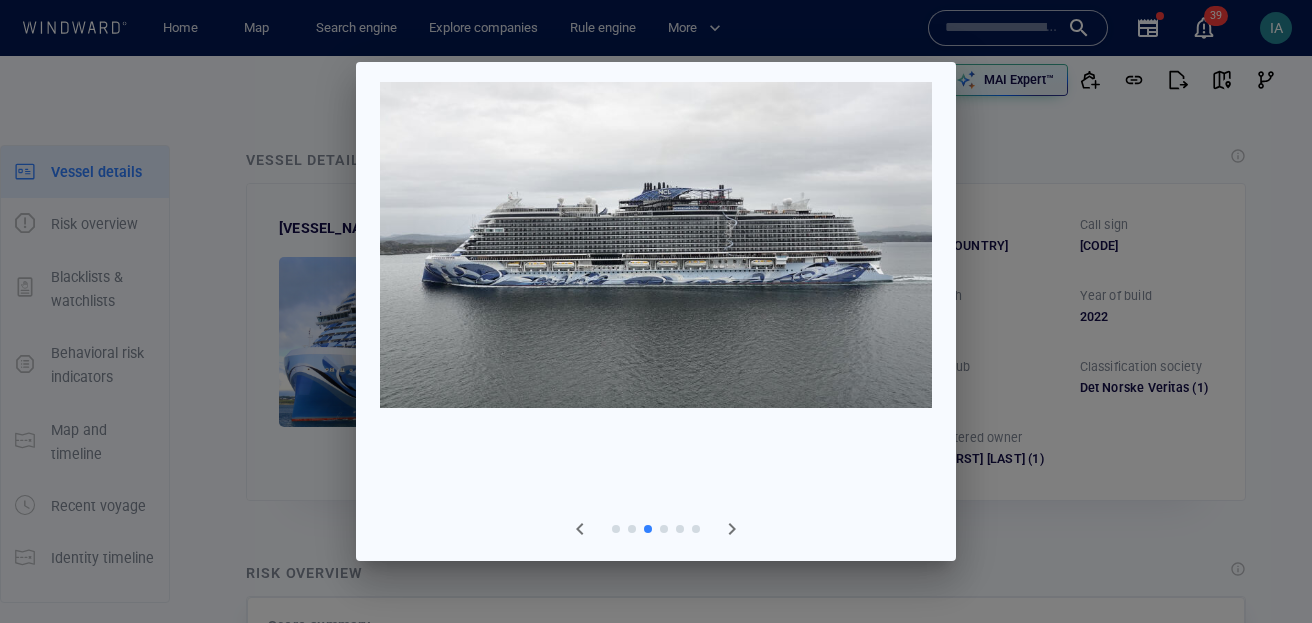 click at bounding box center (732, 529) 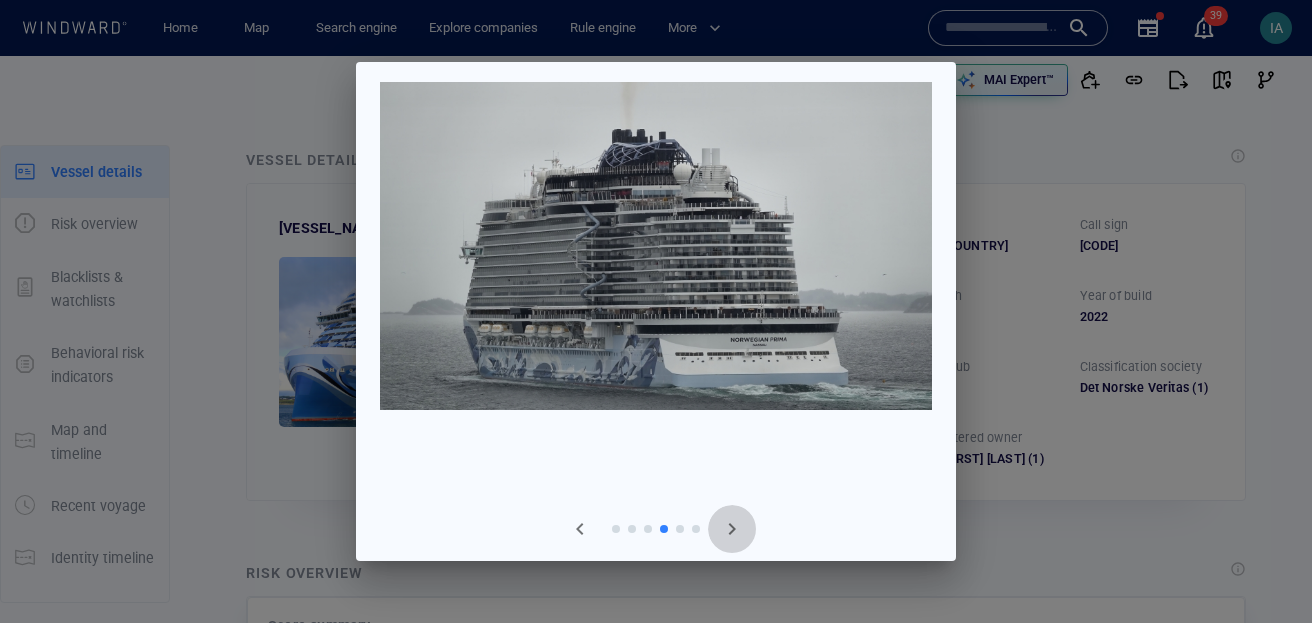 click at bounding box center [732, 529] 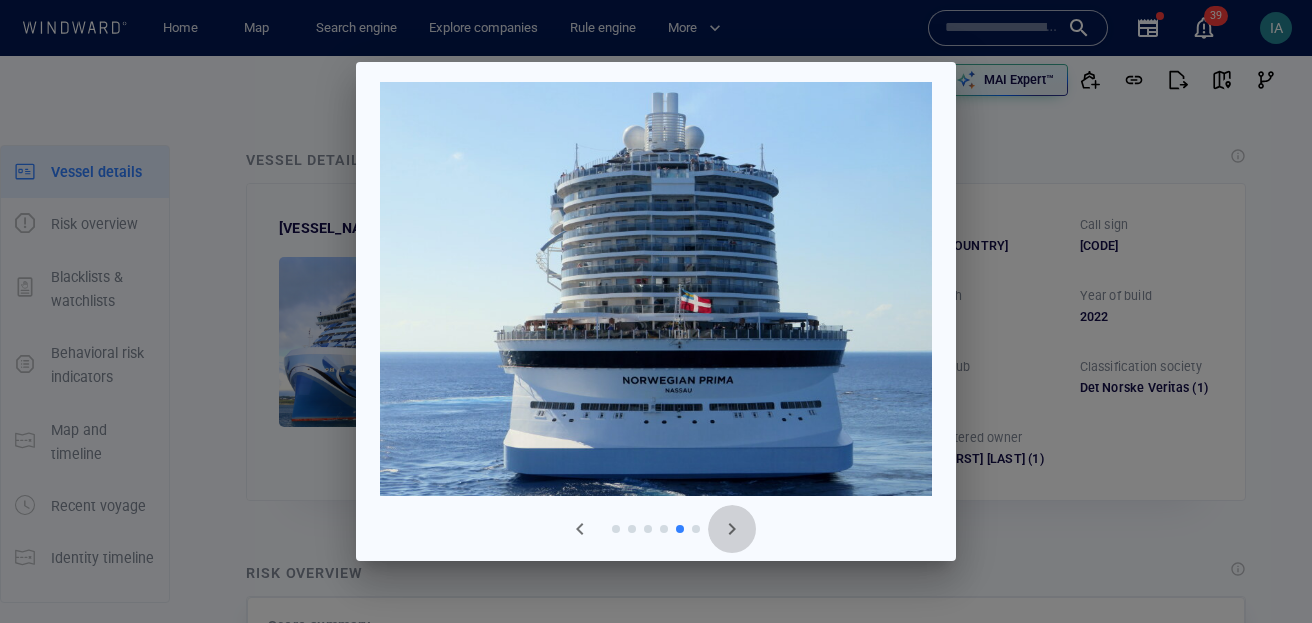 click at bounding box center [732, 529] 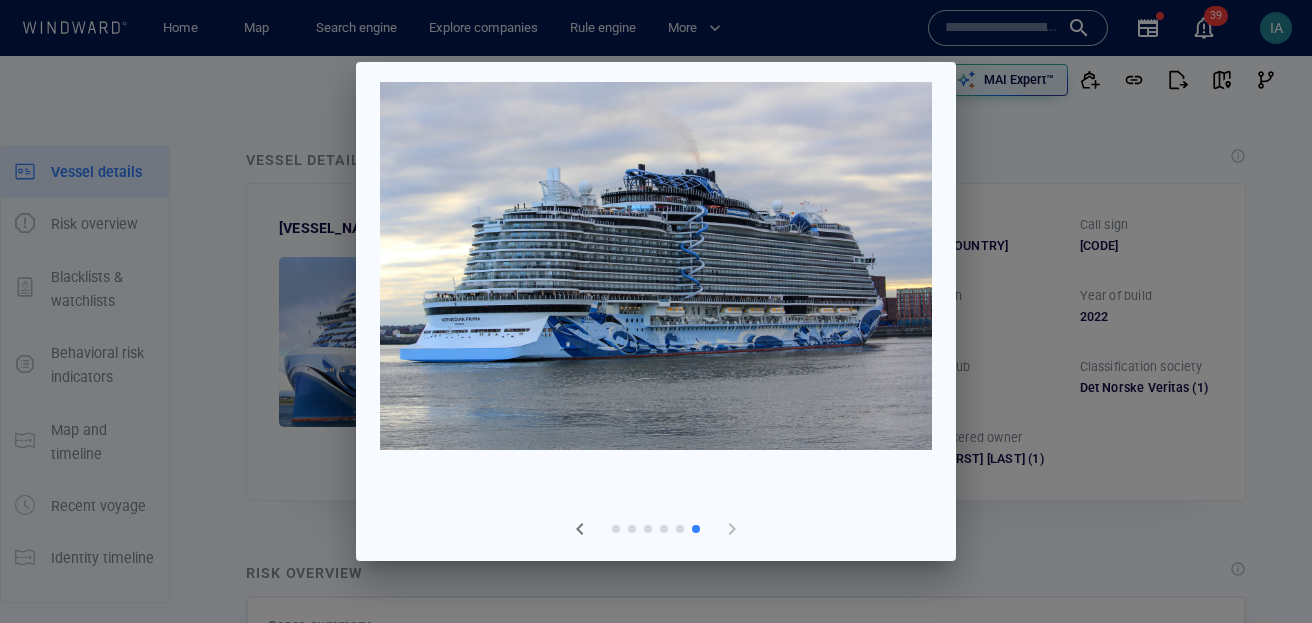 click at bounding box center (732, 529) 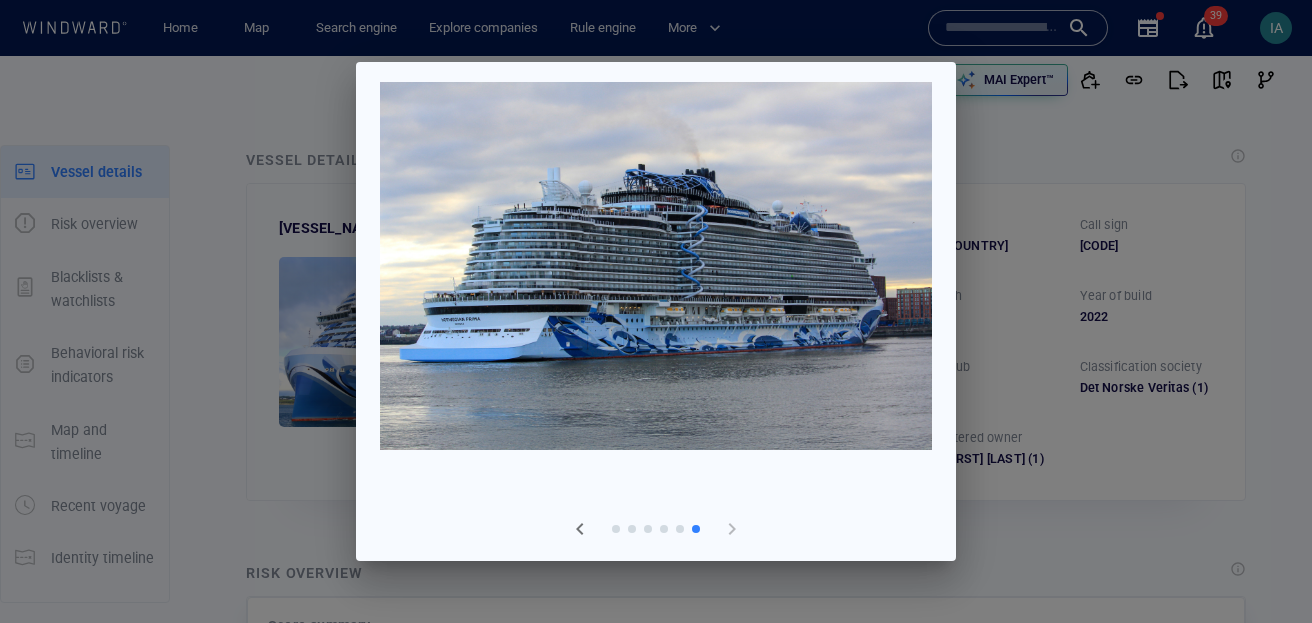 click at bounding box center (656, 311) 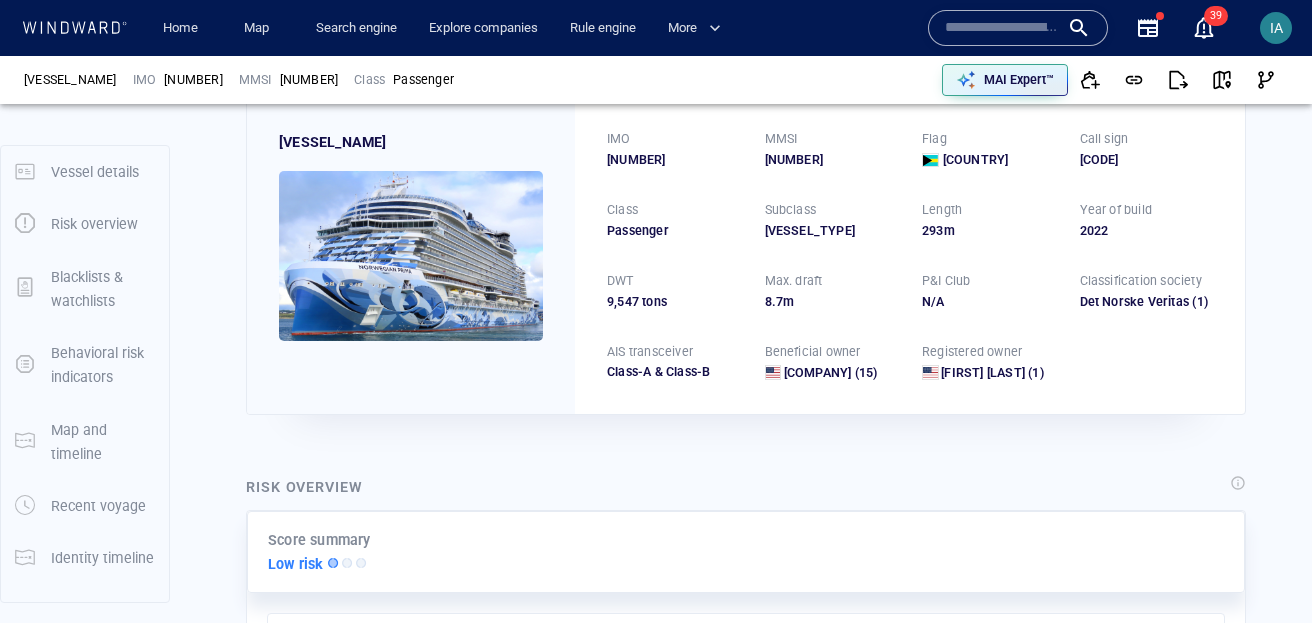 scroll, scrollTop: 173, scrollLeft: 0, axis: vertical 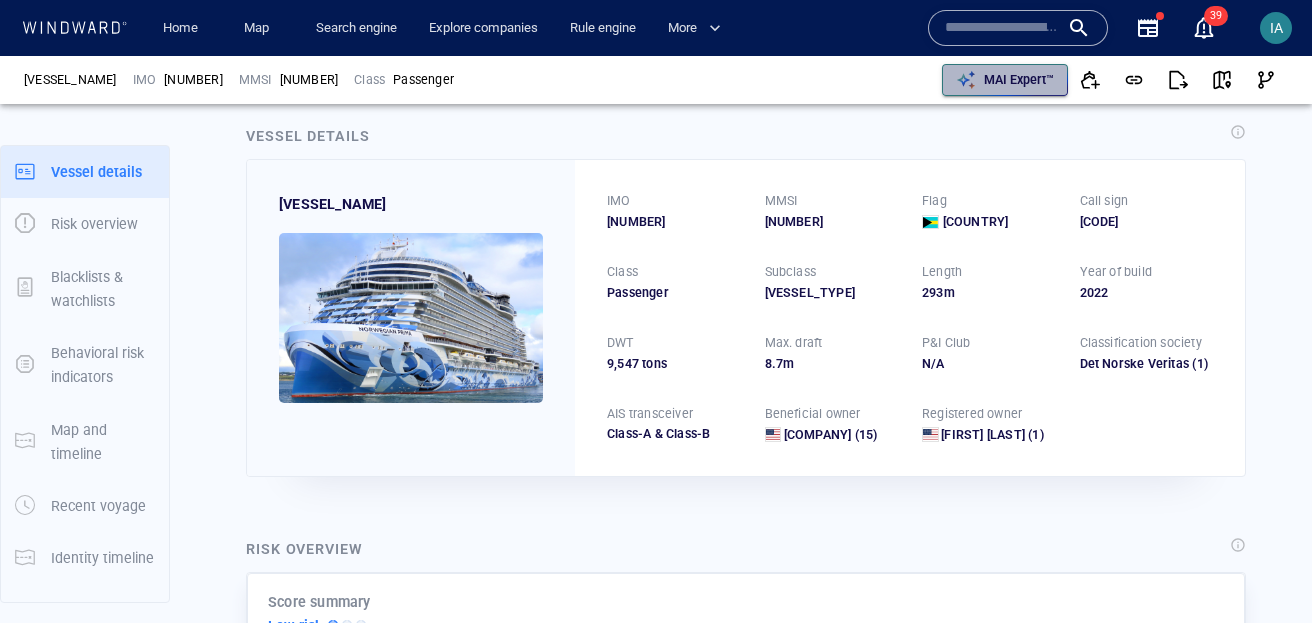 click on "MAI Expert™" at bounding box center [1019, 80] 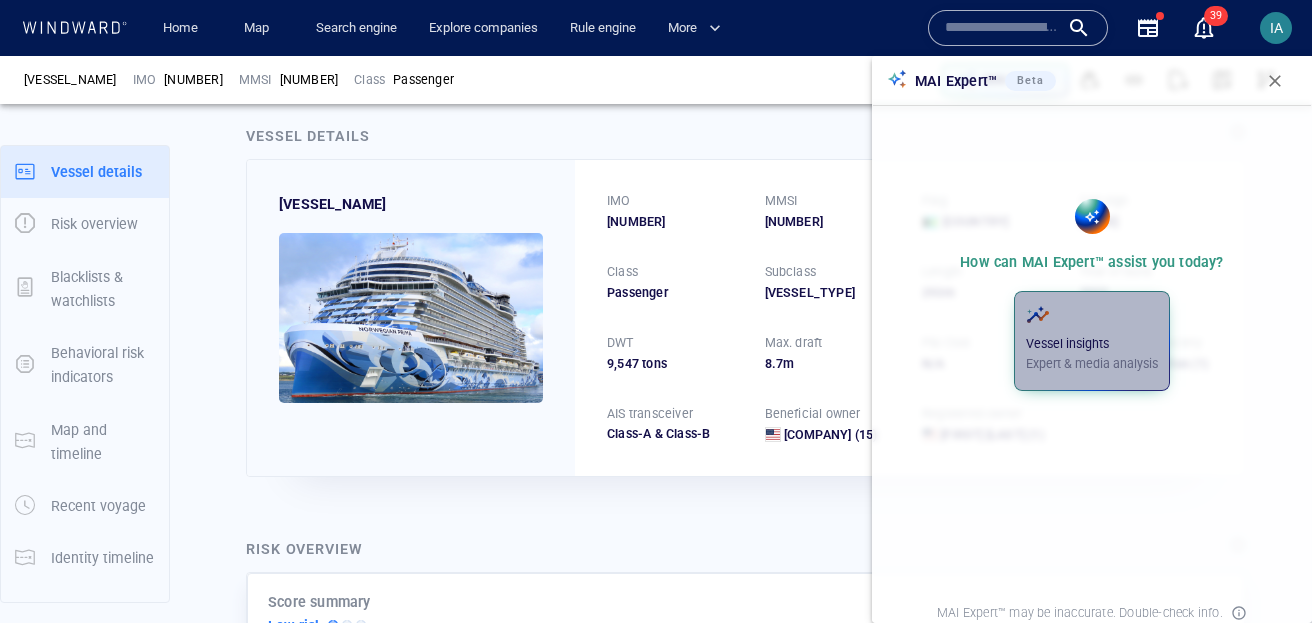 click on "Vessel insights Expert & media analysis" at bounding box center (1092, 338) 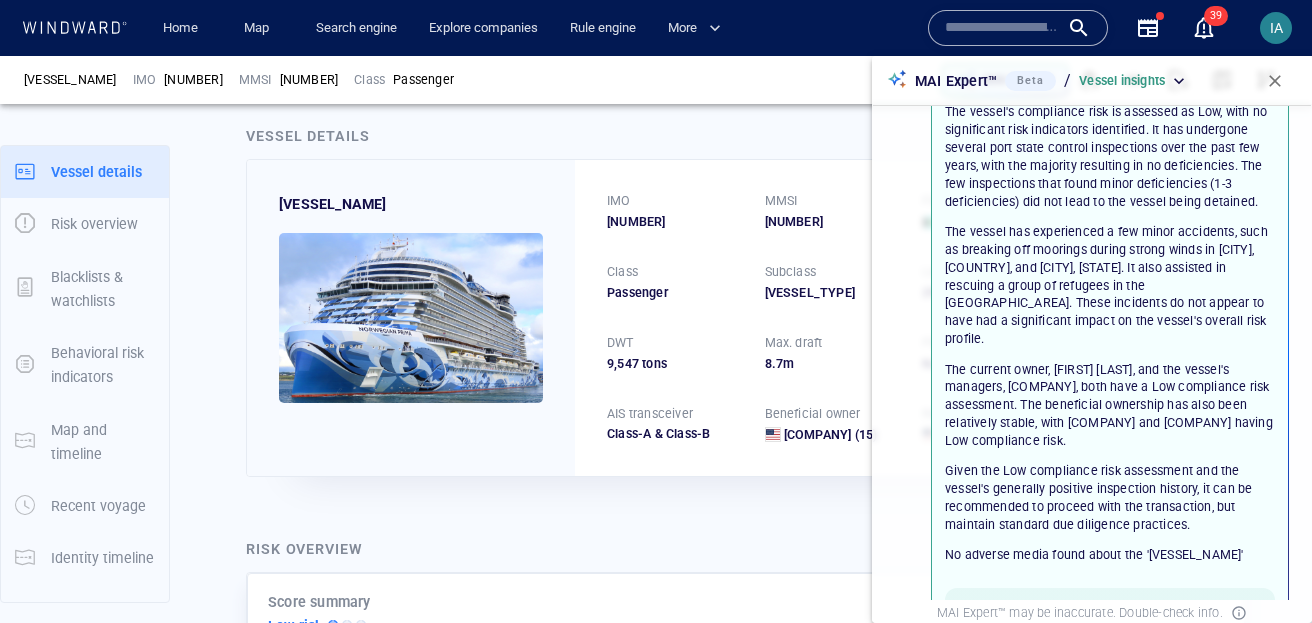 scroll, scrollTop: 118, scrollLeft: 0, axis: vertical 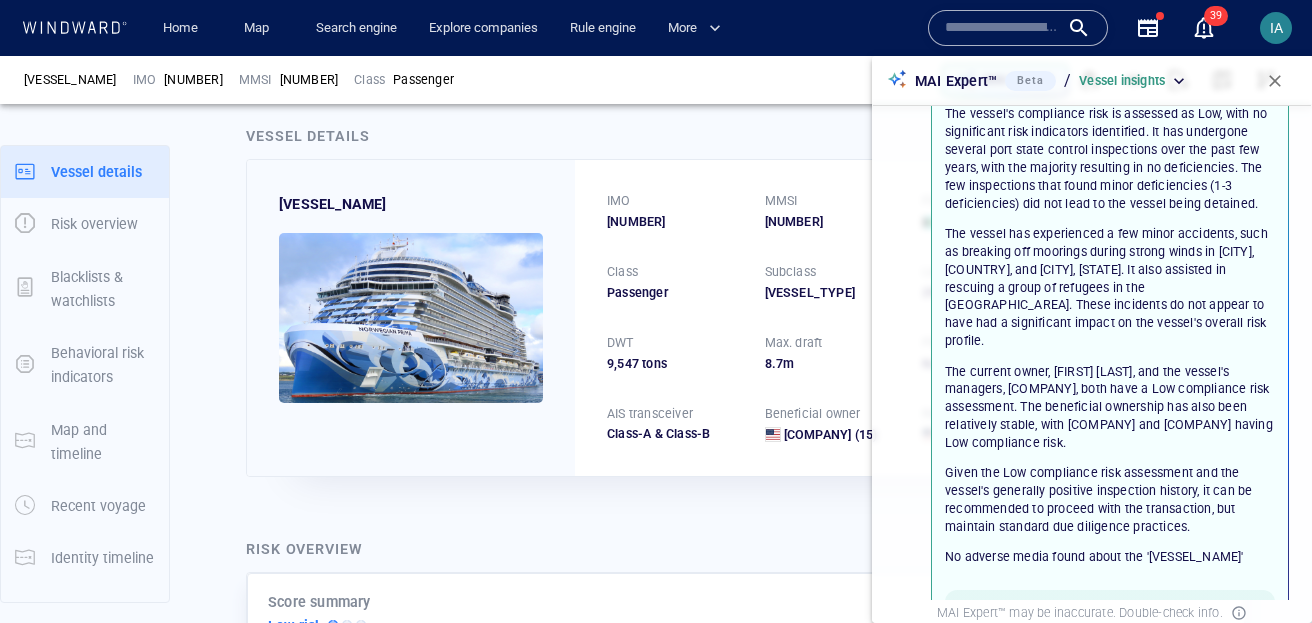 drag, startPoint x: 1045, startPoint y: 268, endPoint x: 1212, endPoint y: 271, distance: 167.02695 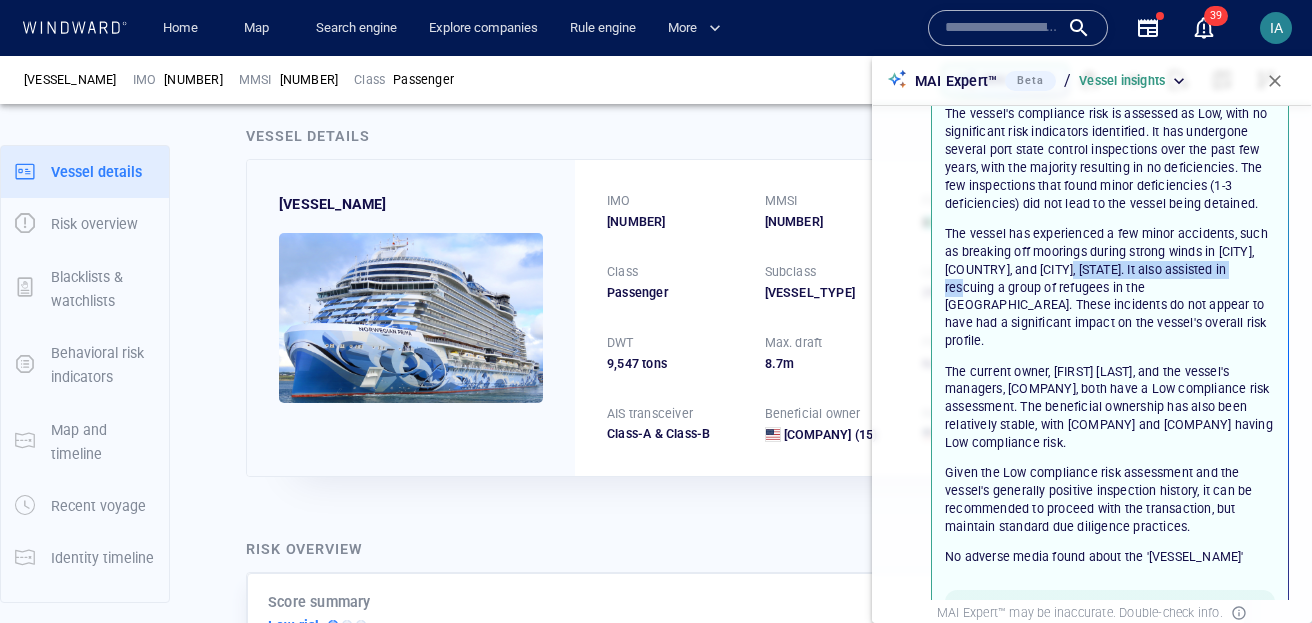 drag, startPoint x: 1124, startPoint y: 267, endPoint x: 1013, endPoint y: 287, distance: 112.78741 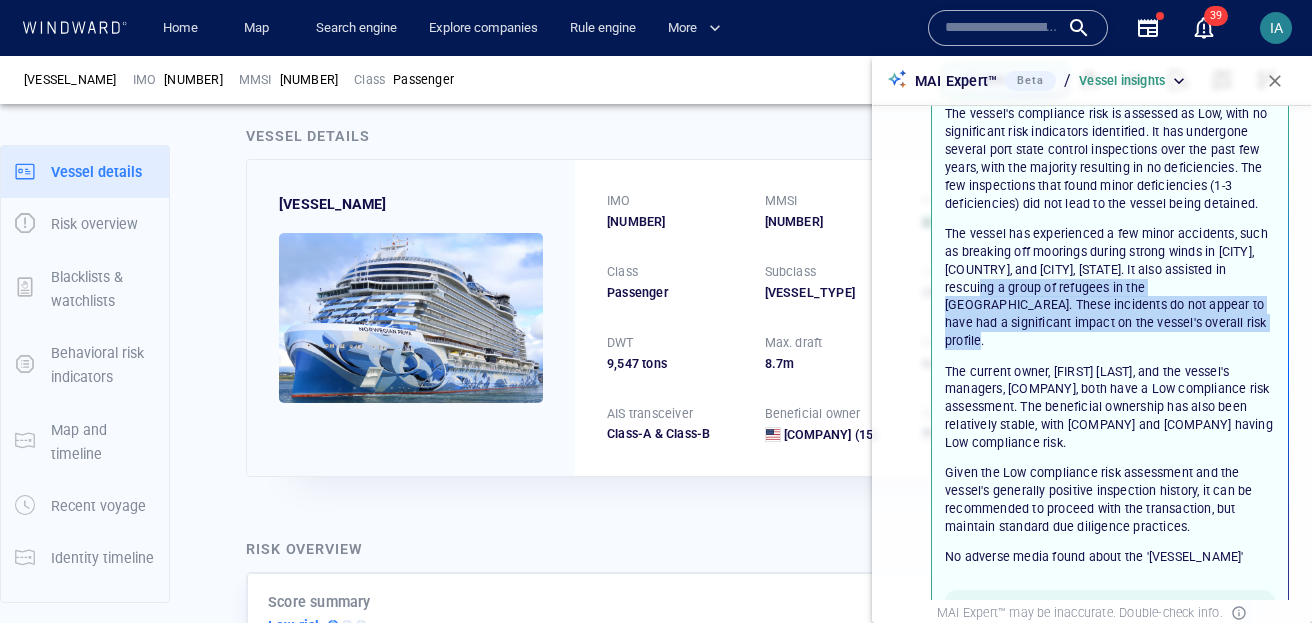 drag, startPoint x: 1051, startPoint y: 284, endPoint x: 1254, endPoint y: 322, distance: 206.52603 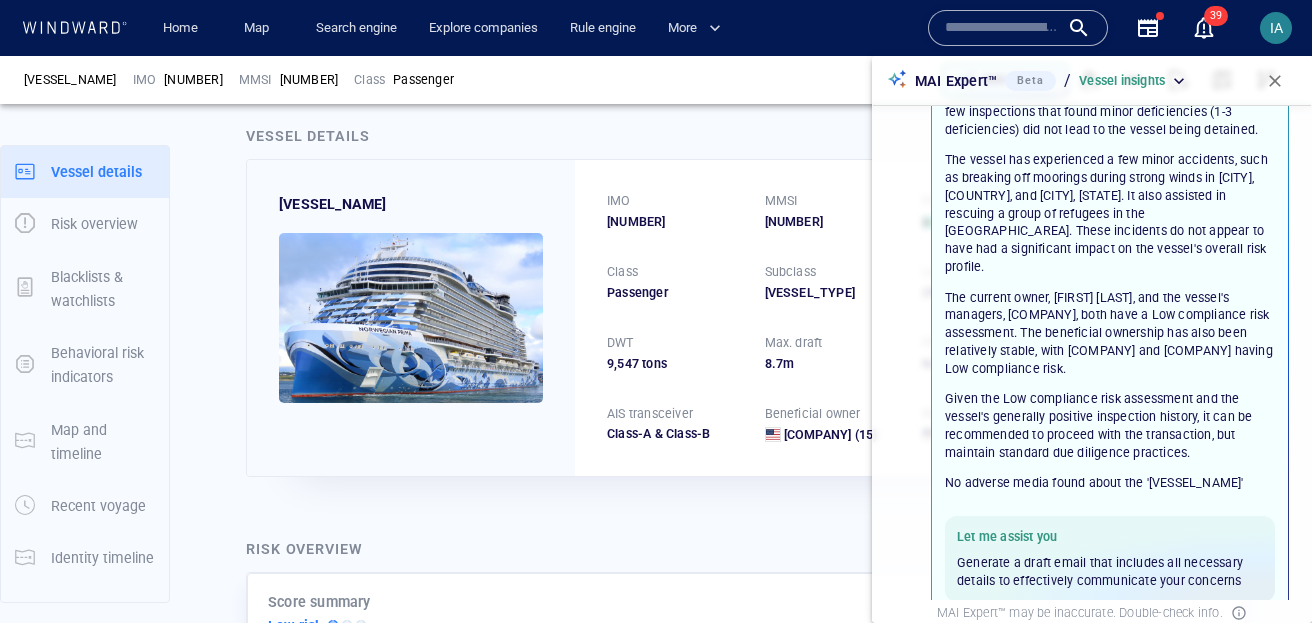 scroll, scrollTop: 194, scrollLeft: 0, axis: vertical 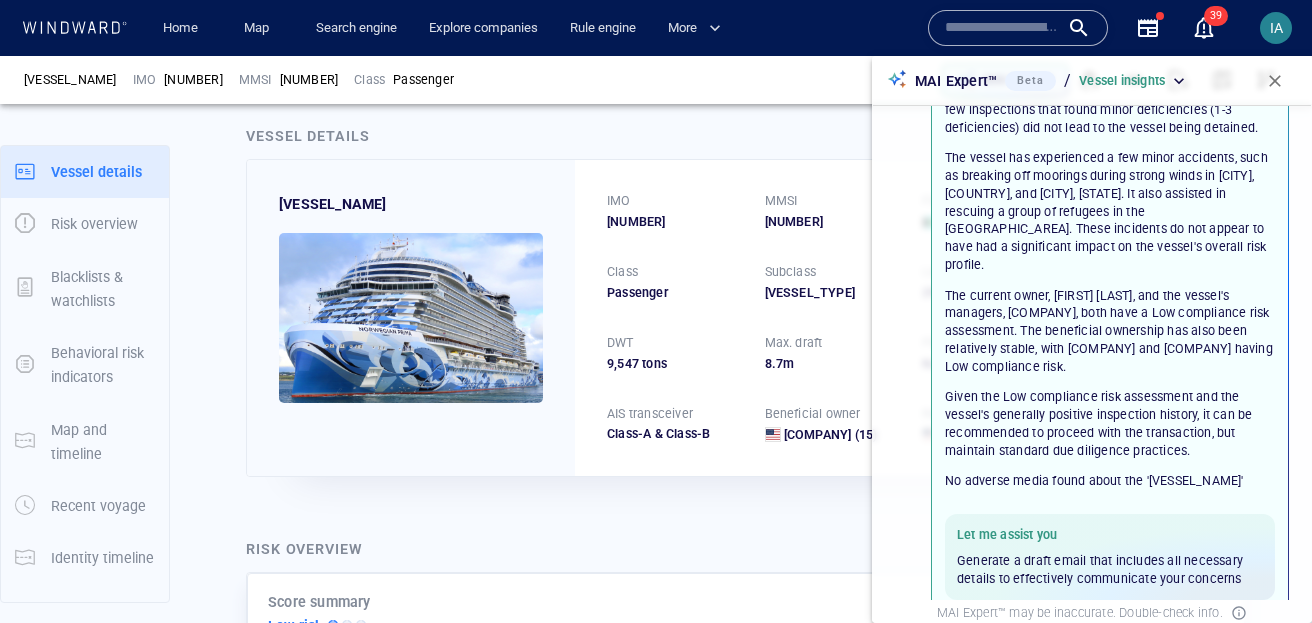 drag, startPoint x: 1132, startPoint y: 276, endPoint x: 1260, endPoint y: 344, distance: 144.94136 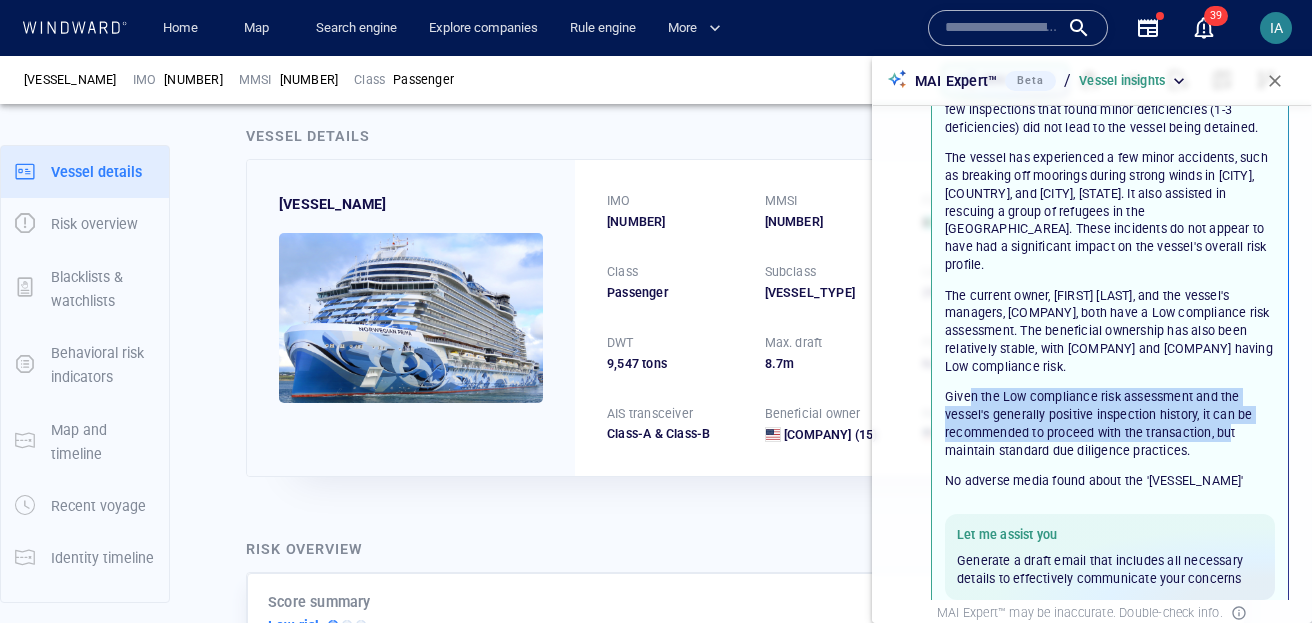 drag, startPoint x: 1024, startPoint y: 382, endPoint x: 1228, endPoint y: 414, distance: 206.49455 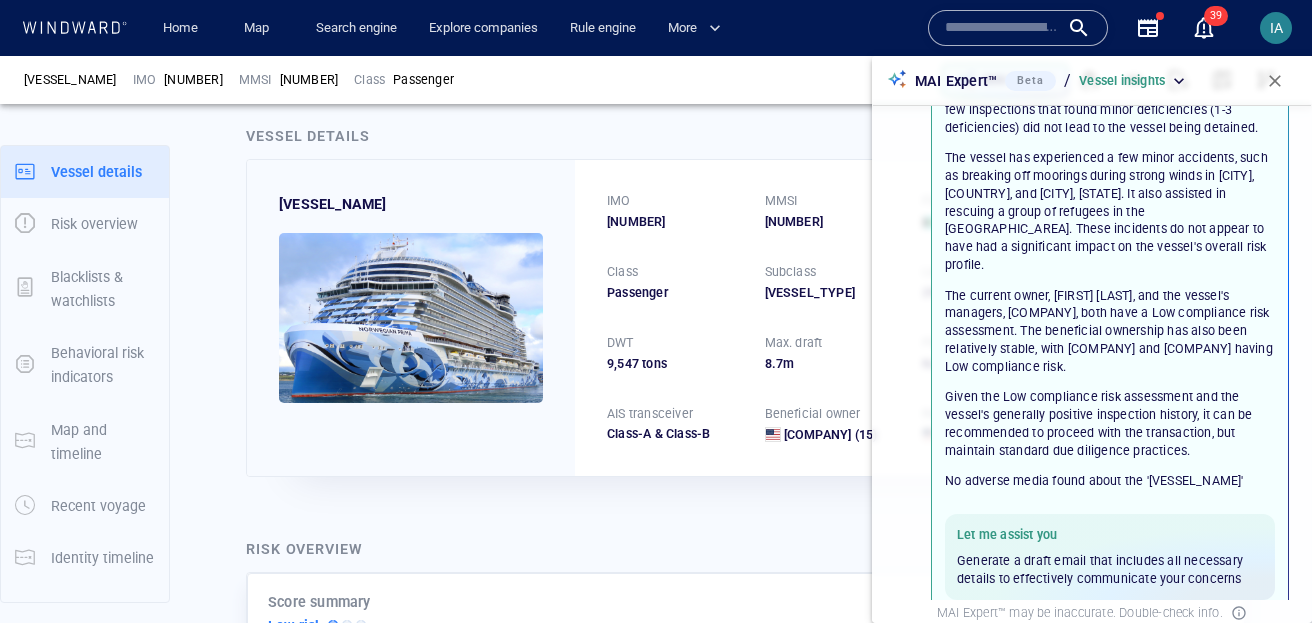 drag, startPoint x: 978, startPoint y: 384, endPoint x: 1063, endPoint y: 397, distance: 85.98837 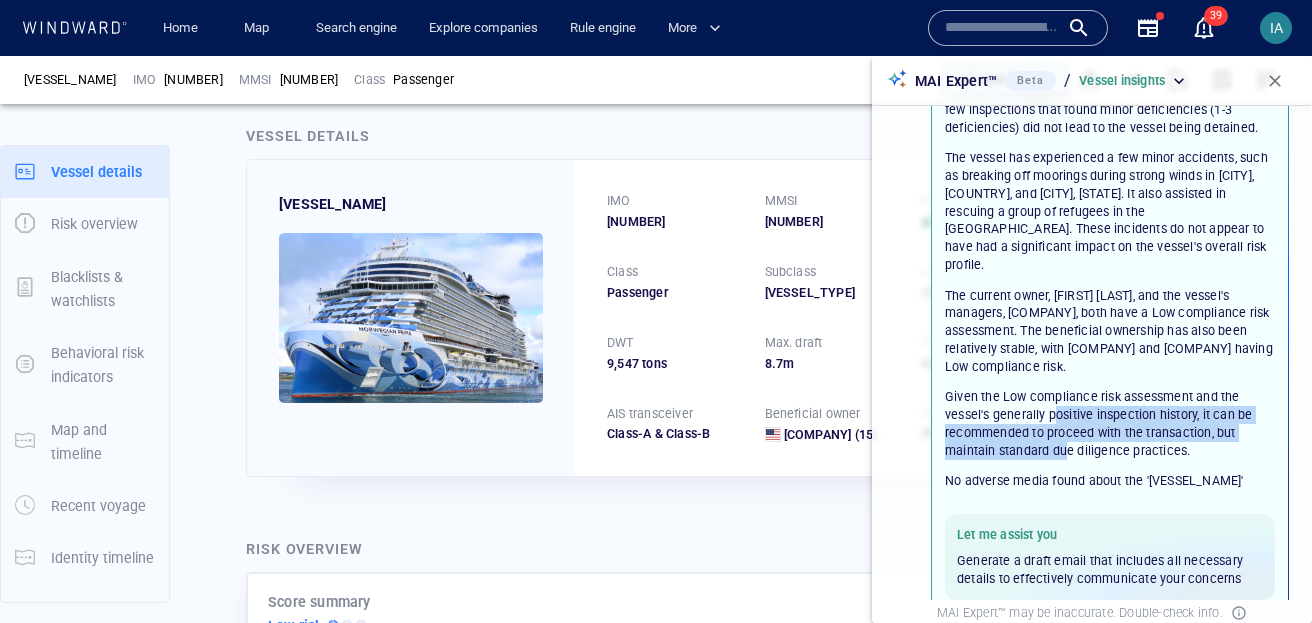 drag, startPoint x: 1055, startPoint y: 395, endPoint x: 1068, endPoint y: 427, distance: 34.539833 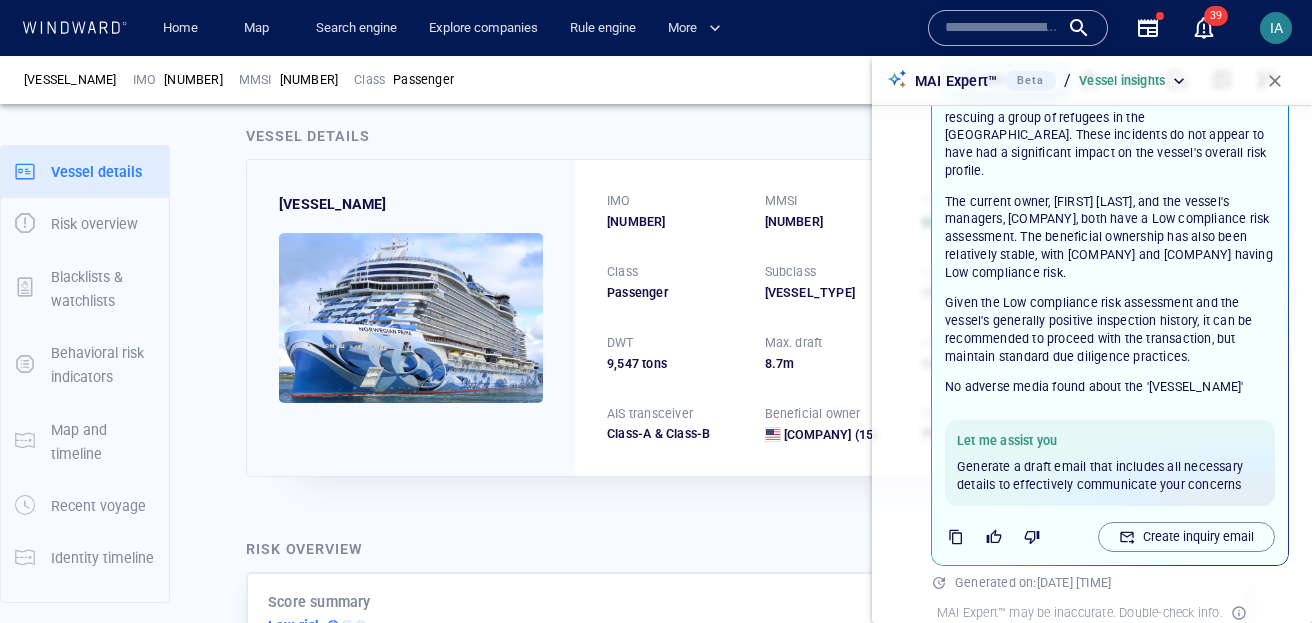 scroll, scrollTop: 0, scrollLeft: 0, axis: both 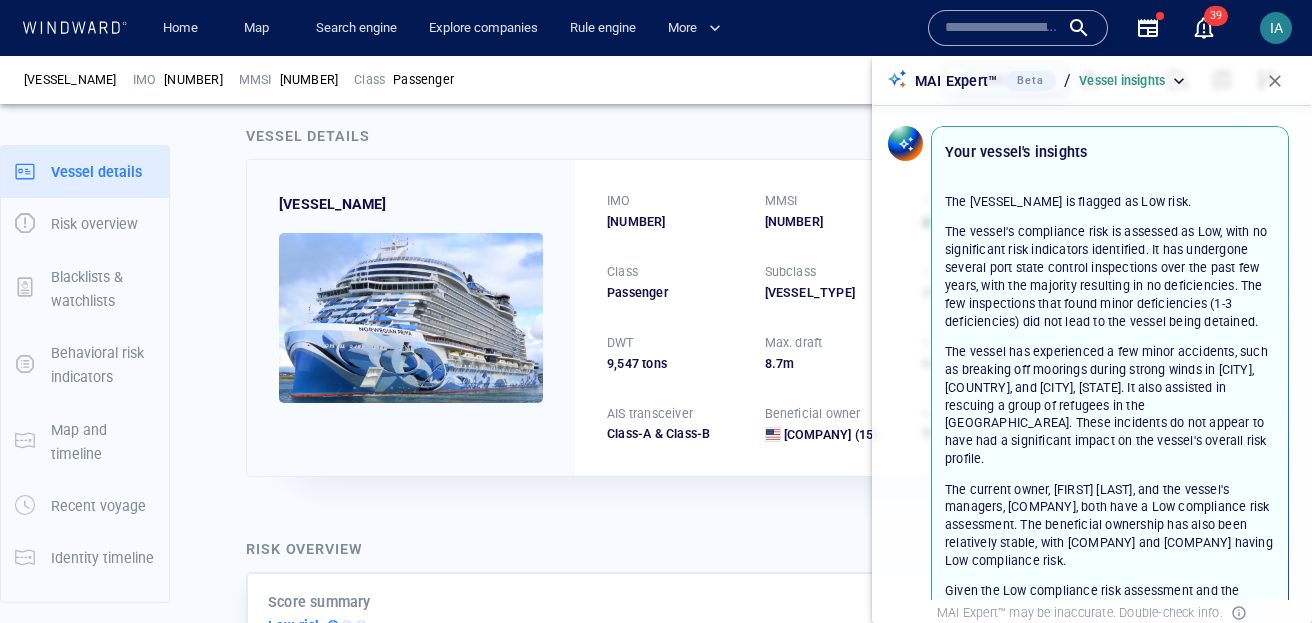 click at bounding box center (1275, 81) 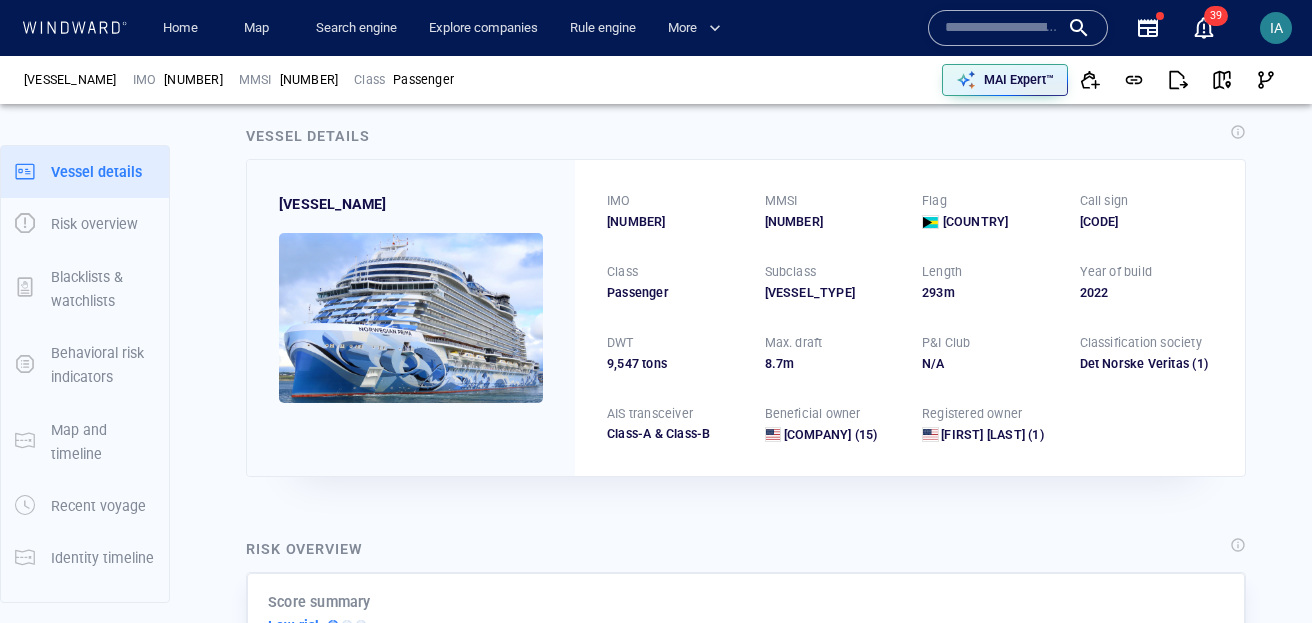 click at bounding box center (411, 318) 